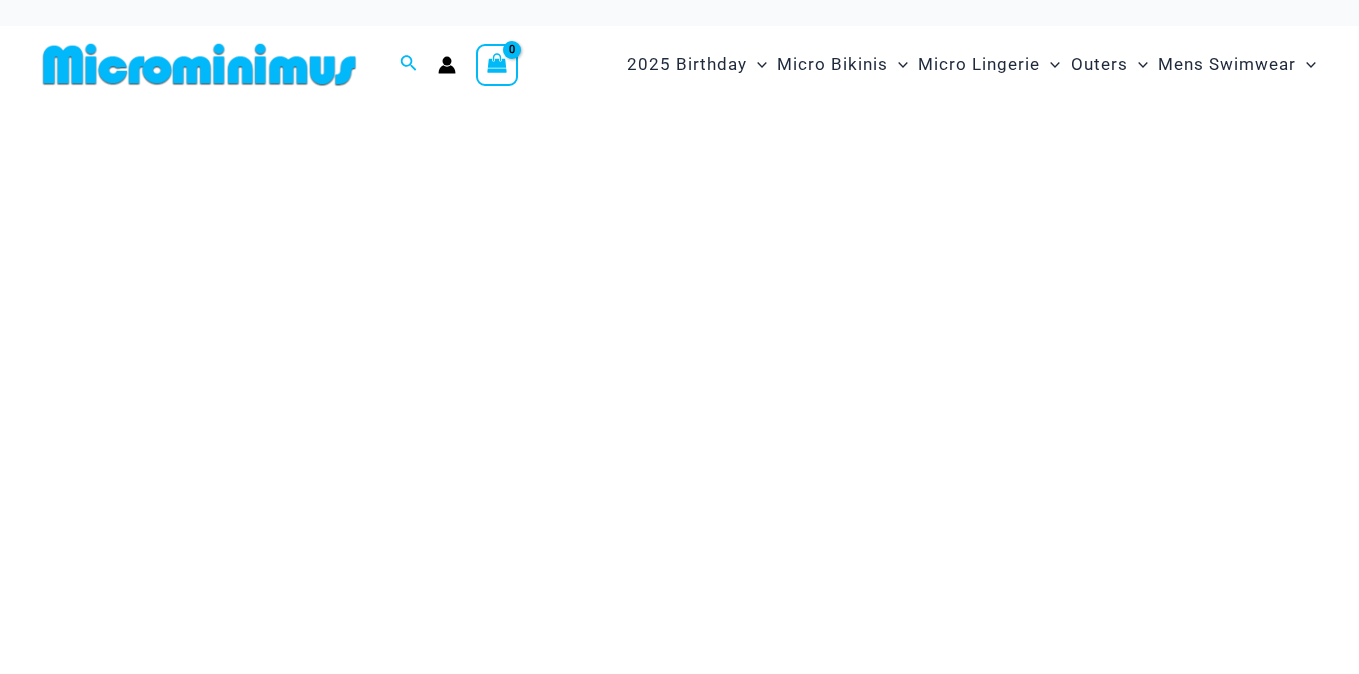 scroll, scrollTop: 0, scrollLeft: 0, axis: both 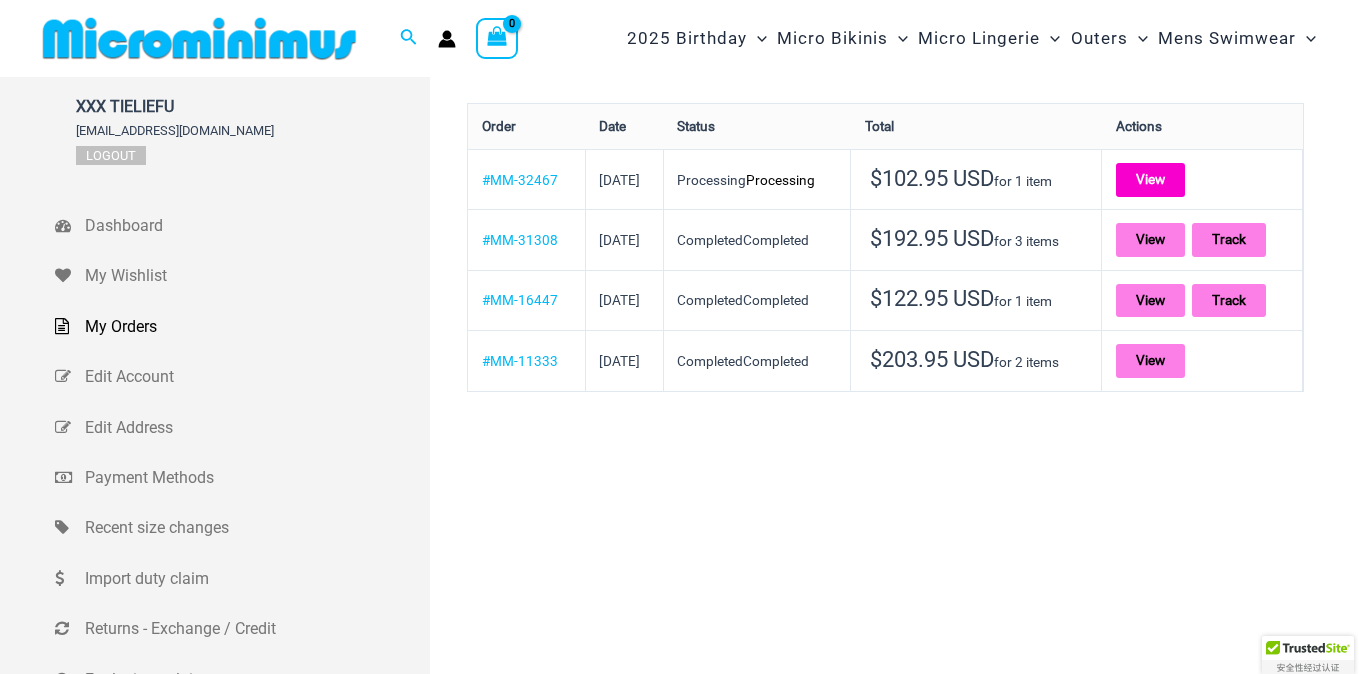 click on "View" at bounding box center [1150, 180] 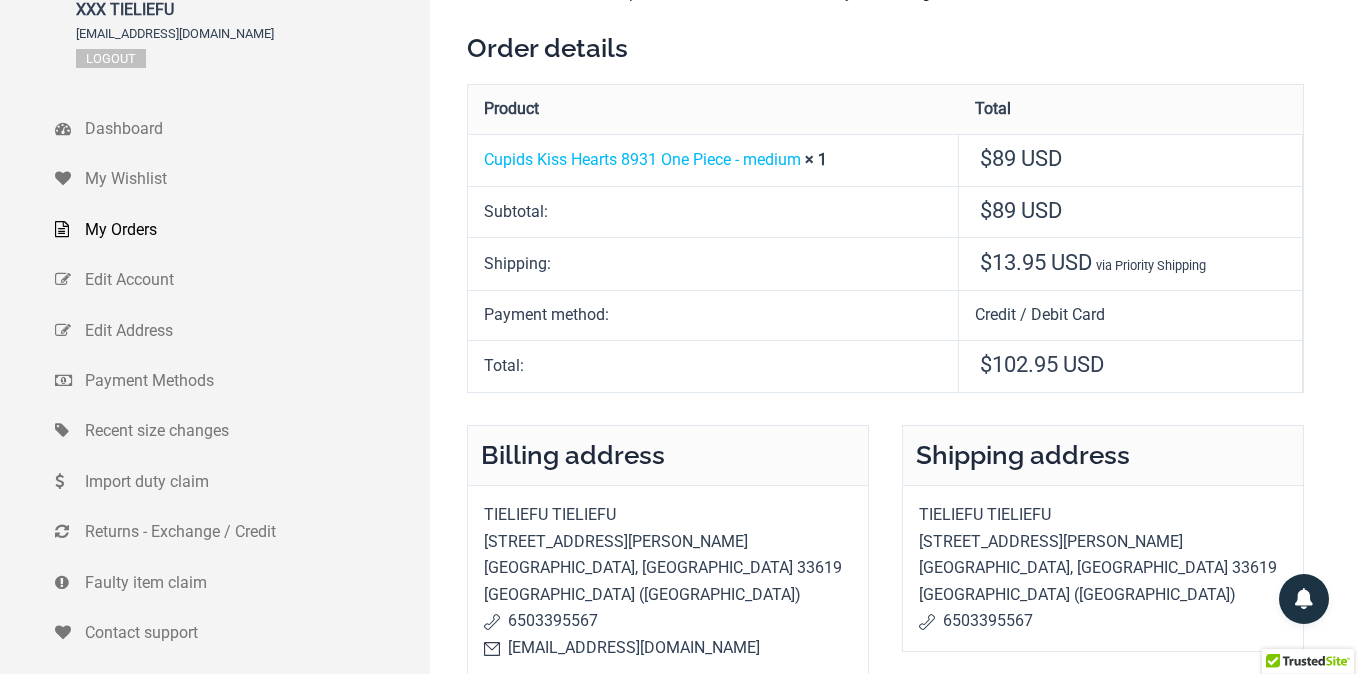 scroll, scrollTop: 0, scrollLeft: 0, axis: both 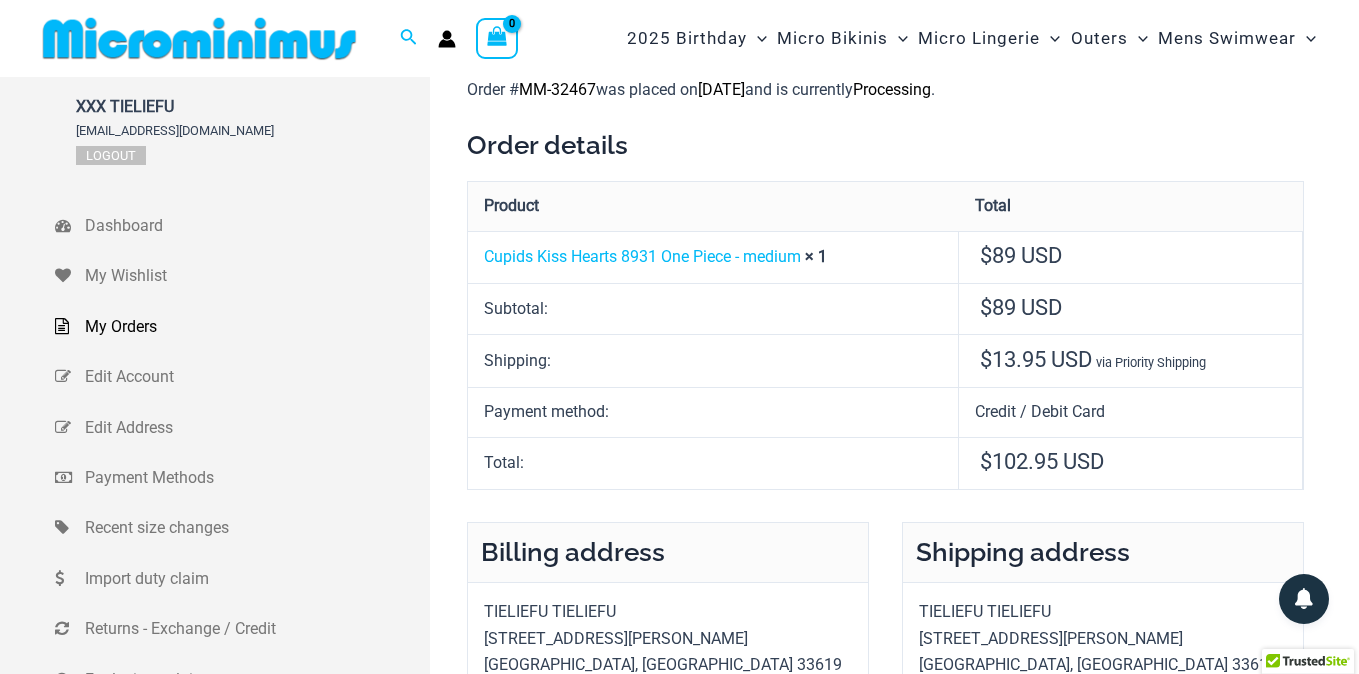 click on "My Orders" at bounding box center (255, 327) 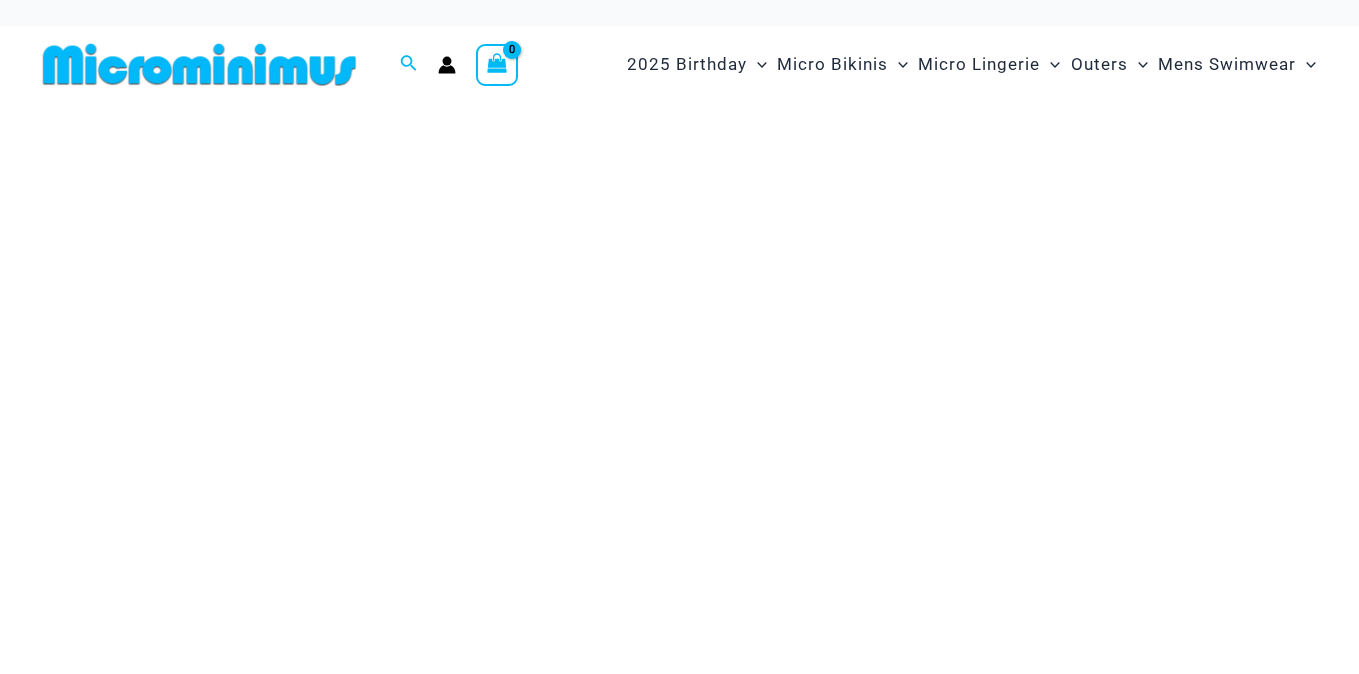 scroll, scrollTop: 0, scrollLeft: 0, axis: both 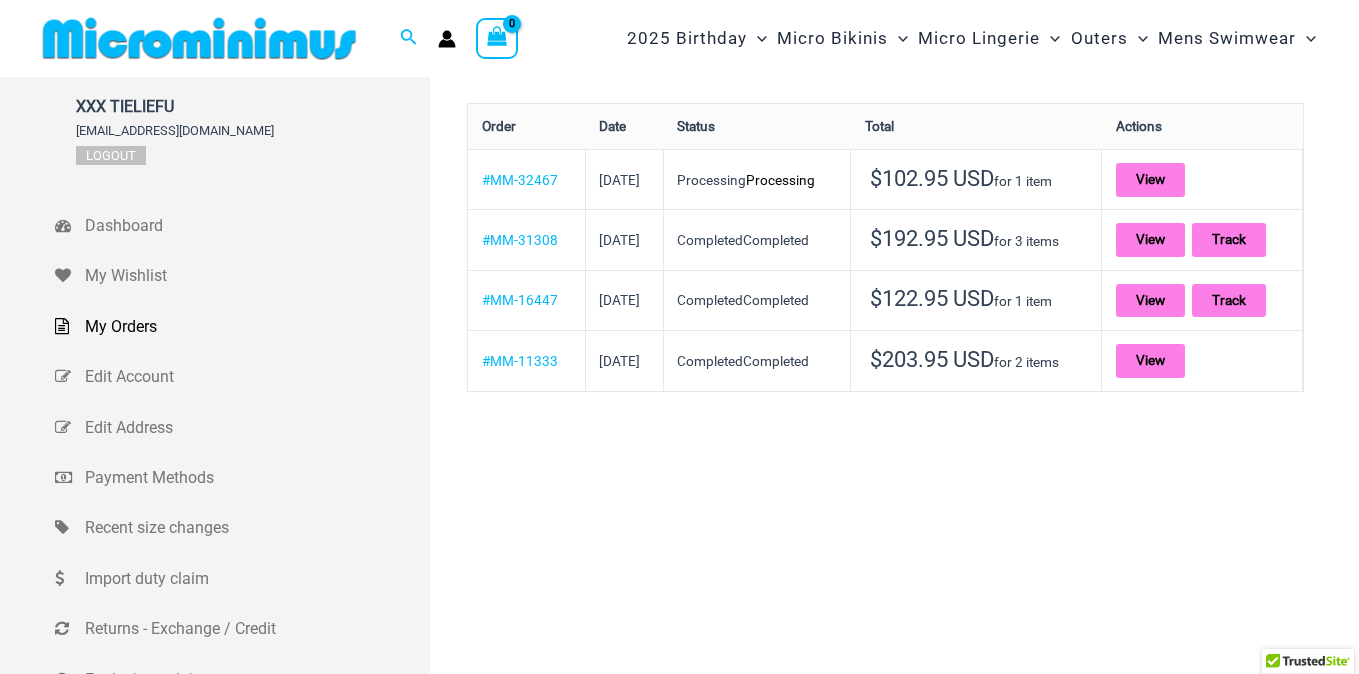 click on "View" at bounding box center [1202, 179] 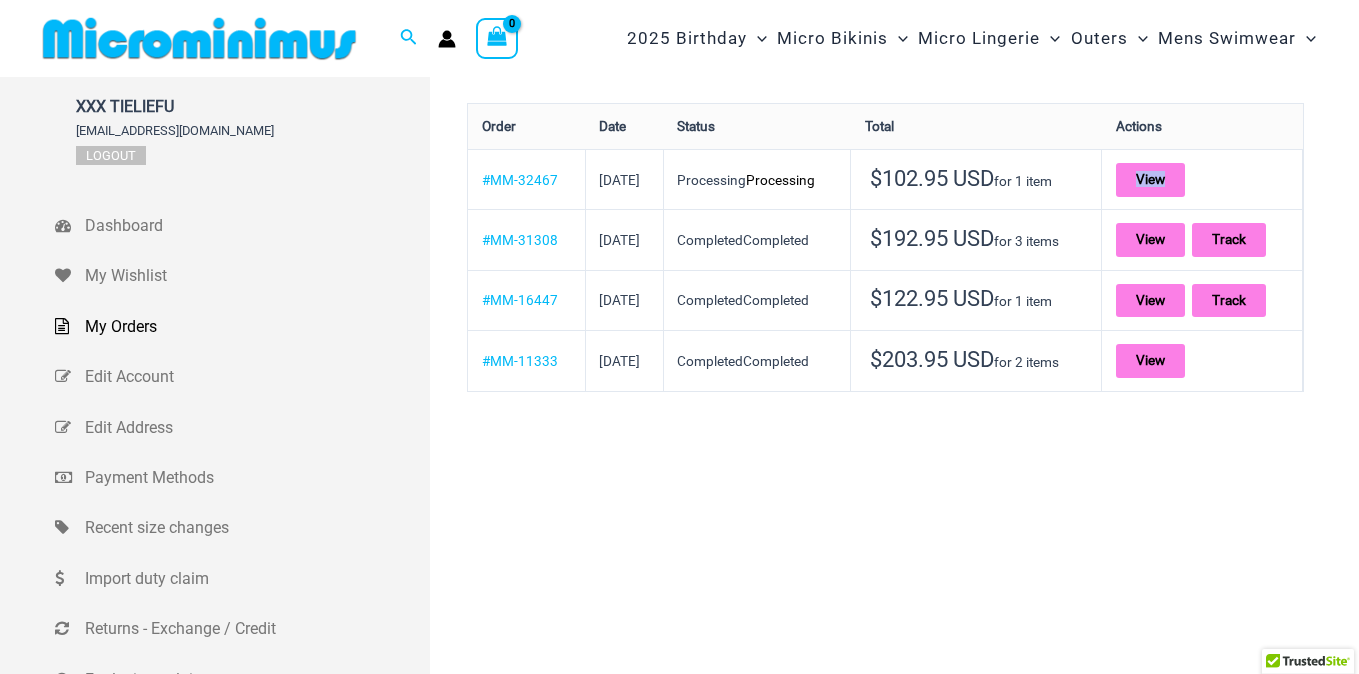 click on "View" at bounding box center [1202, 179] 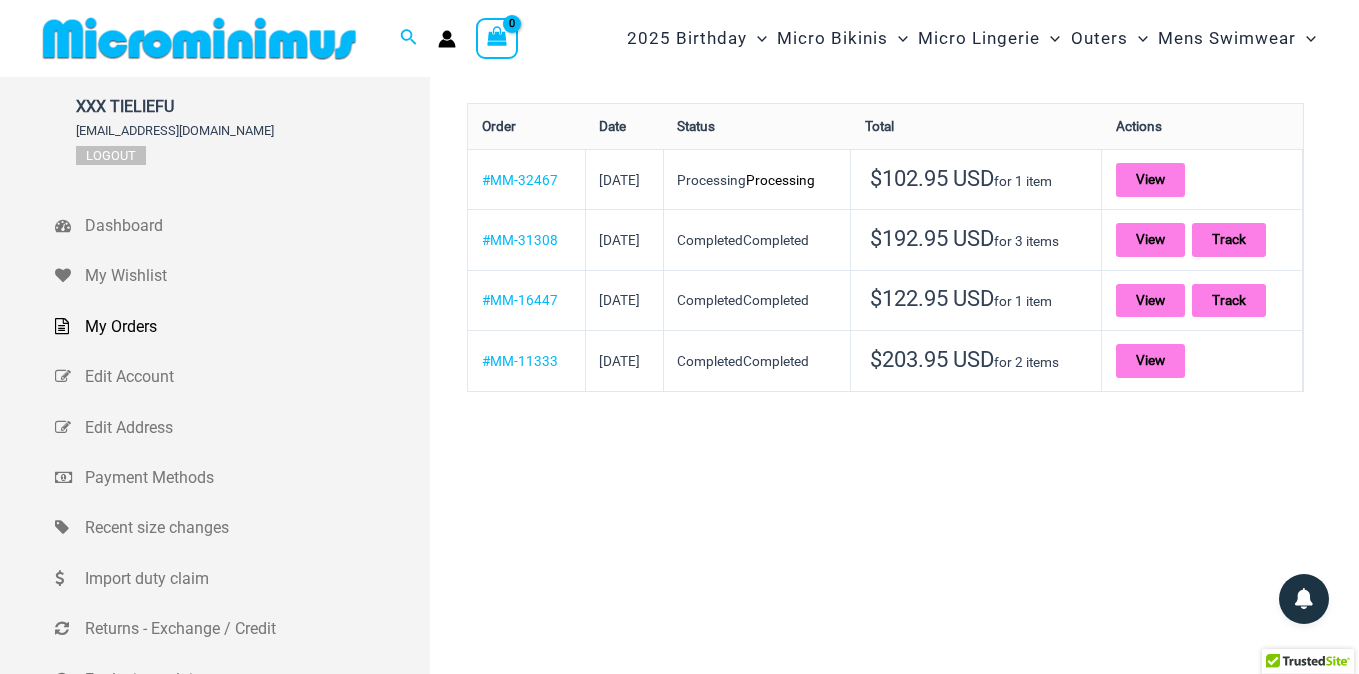 click on "View" at bounding box center (1202, 360) 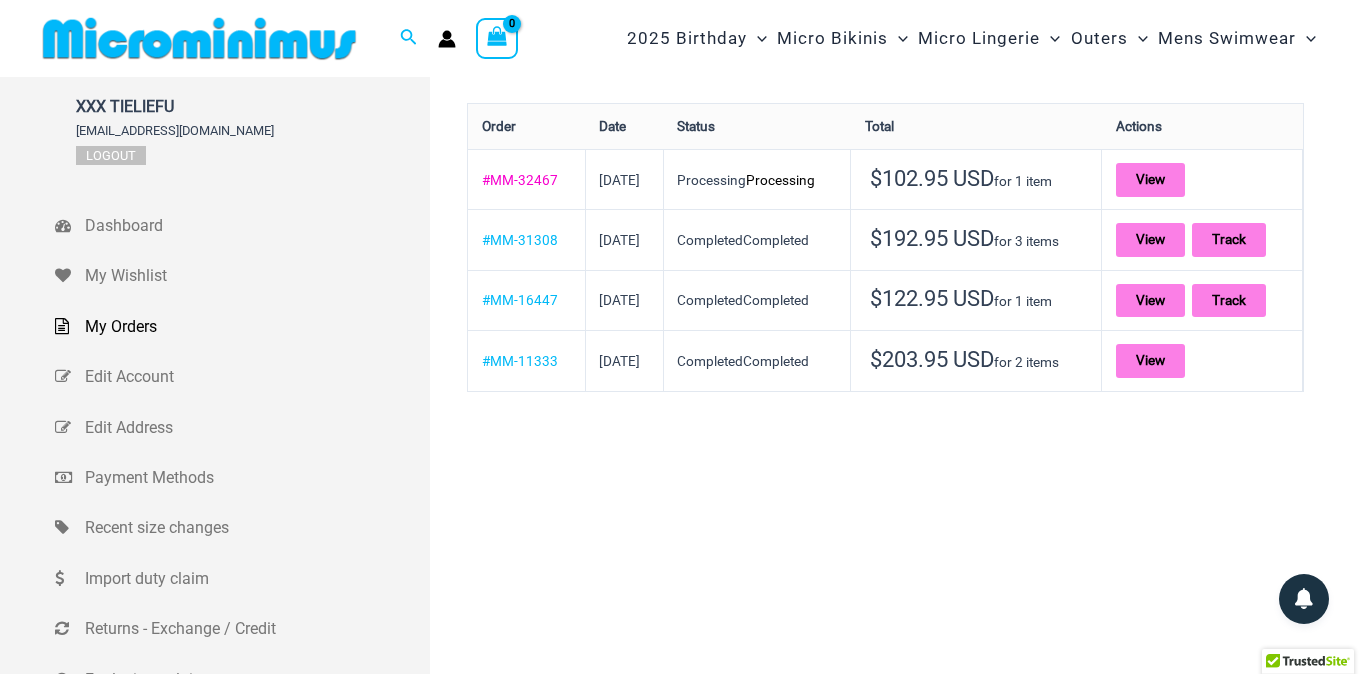 click on "#MM-32467" at bounding box center [520, 180] 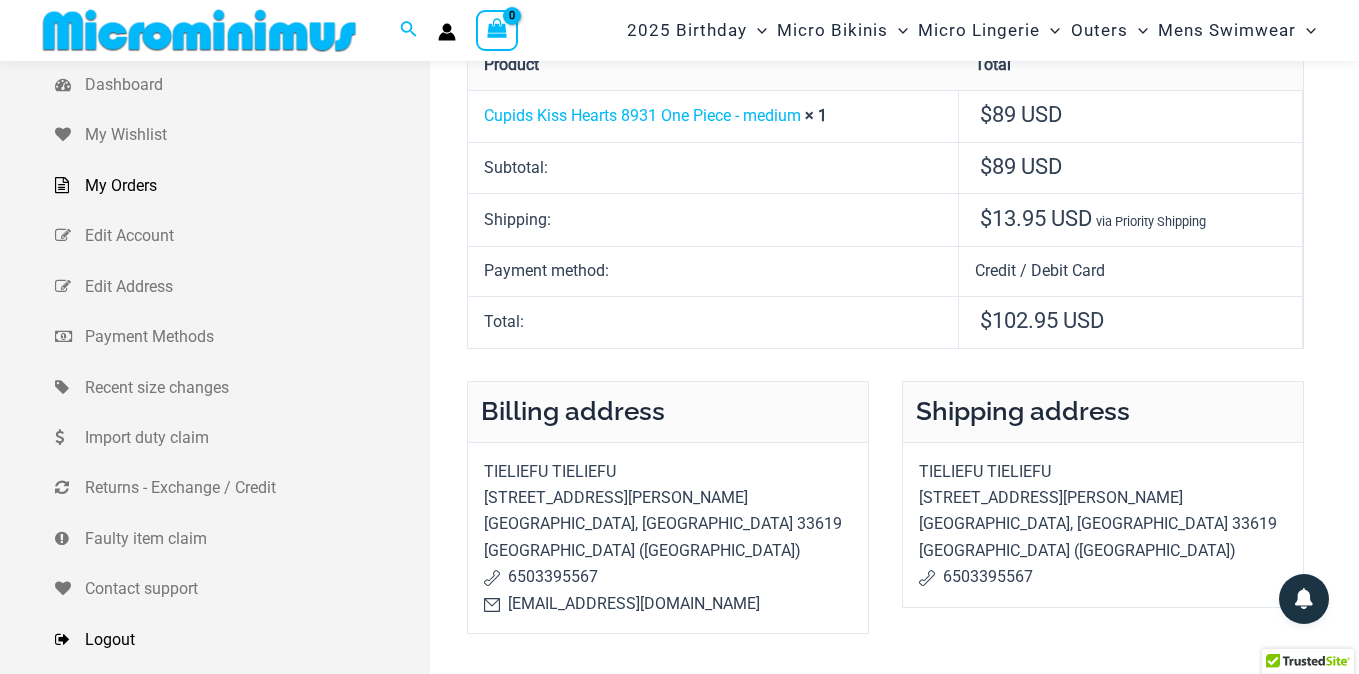scroll, scrollTop: 122, scrollLeft: 0, axis: vertical 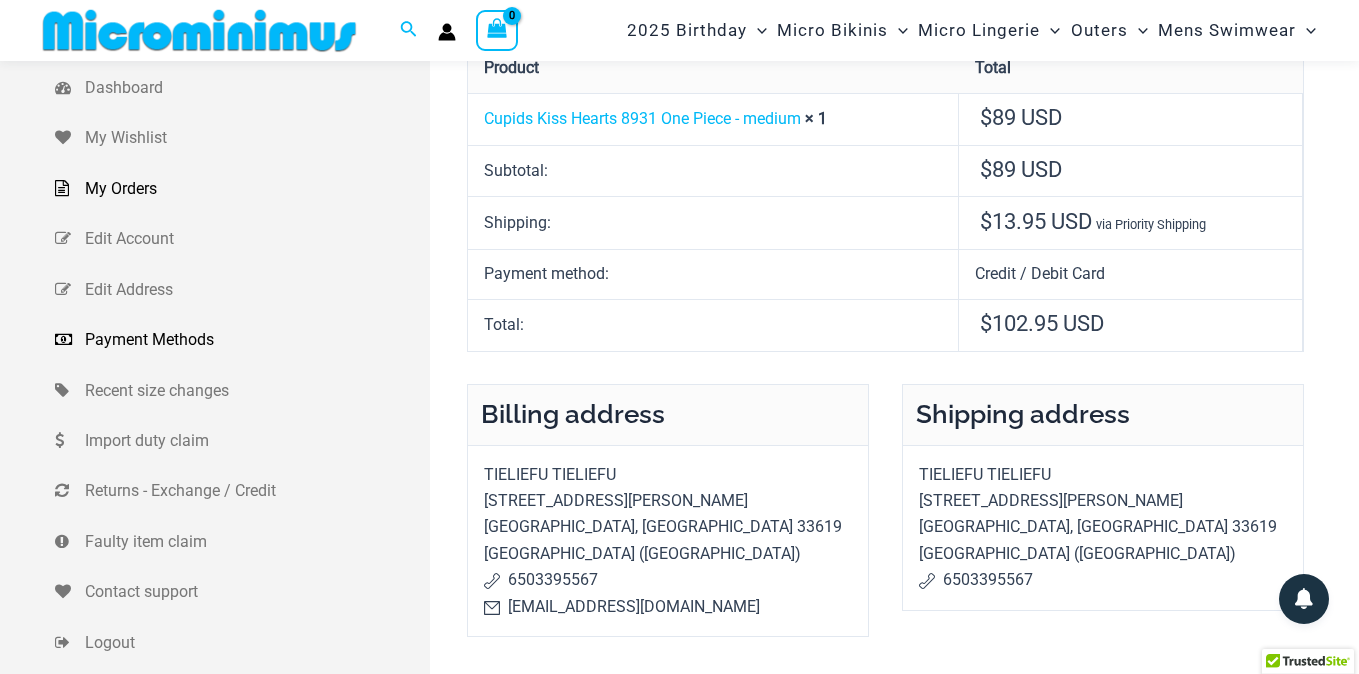 click on "Payment Methods" at bounding box center (255, 340) 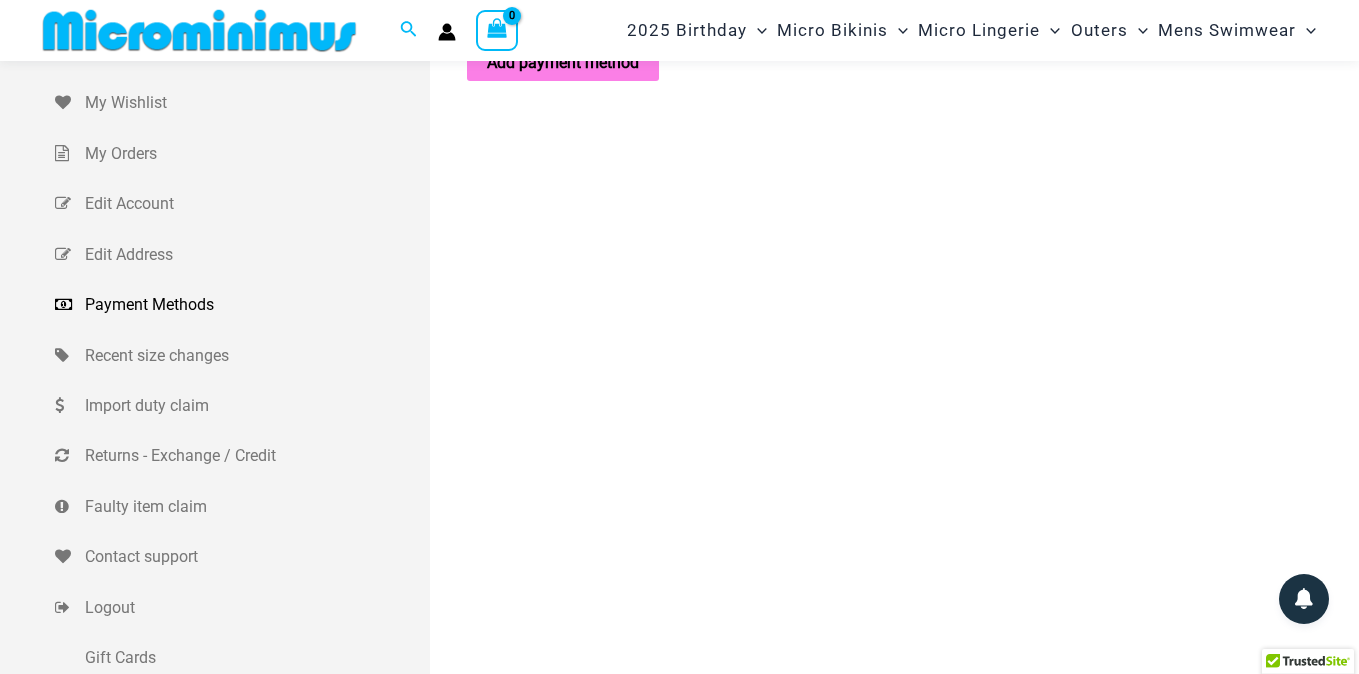 scroll, scrollTop: 159, scrollLeft: 0, axis: vertical 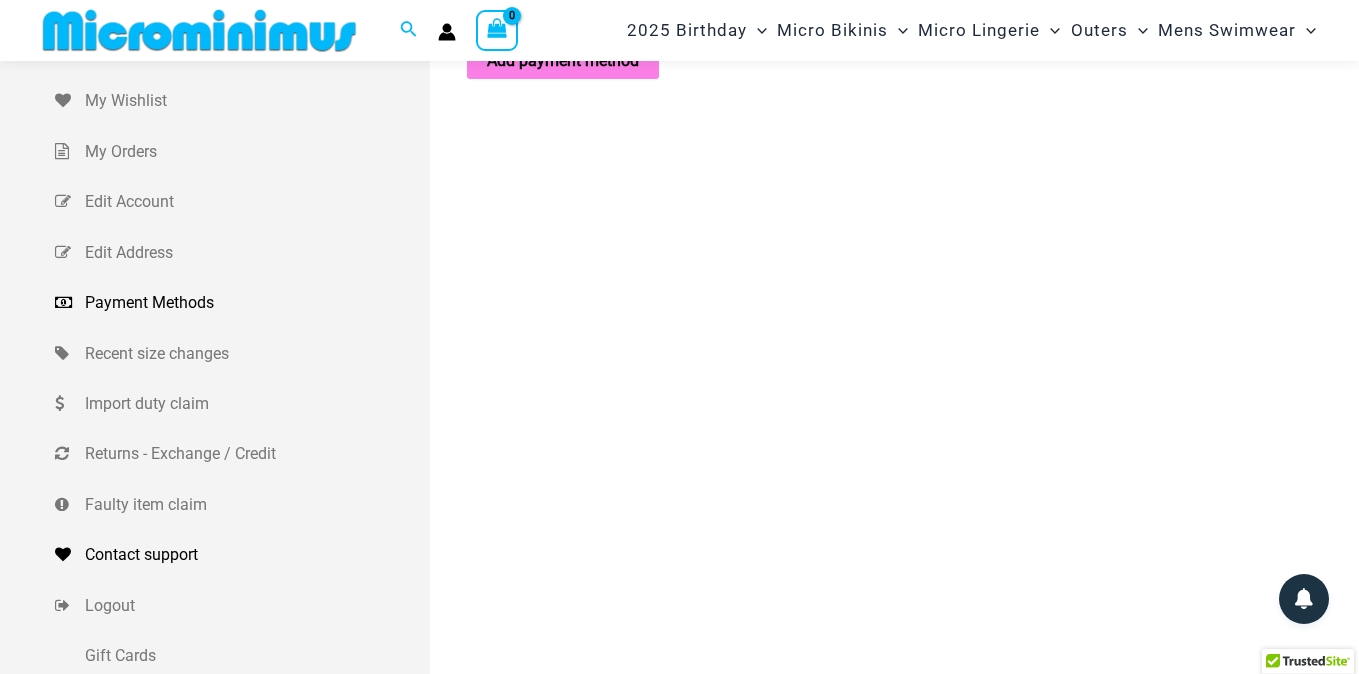 click on "Contact support" at bounding box center [255, 555] 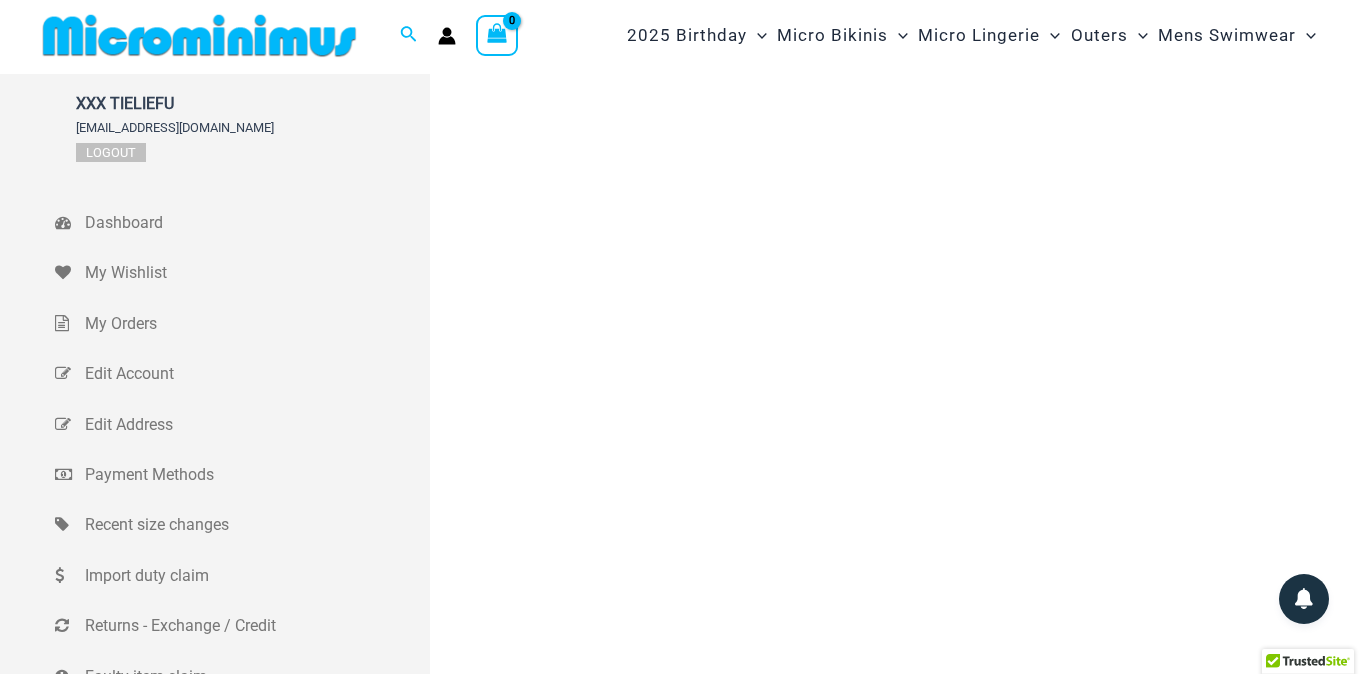 scroll, scrollTop: 0, scrollLeft: 0, axis: both 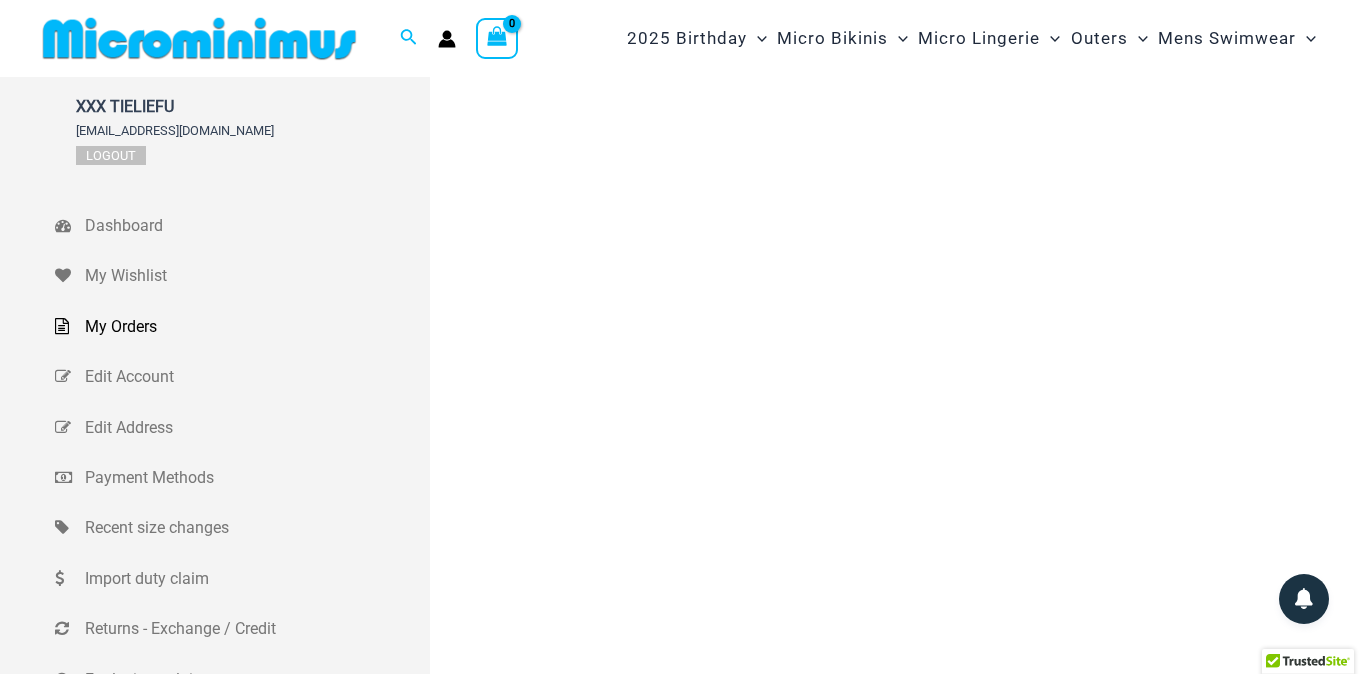click on "My Orders" at bounding box center [255, 327] 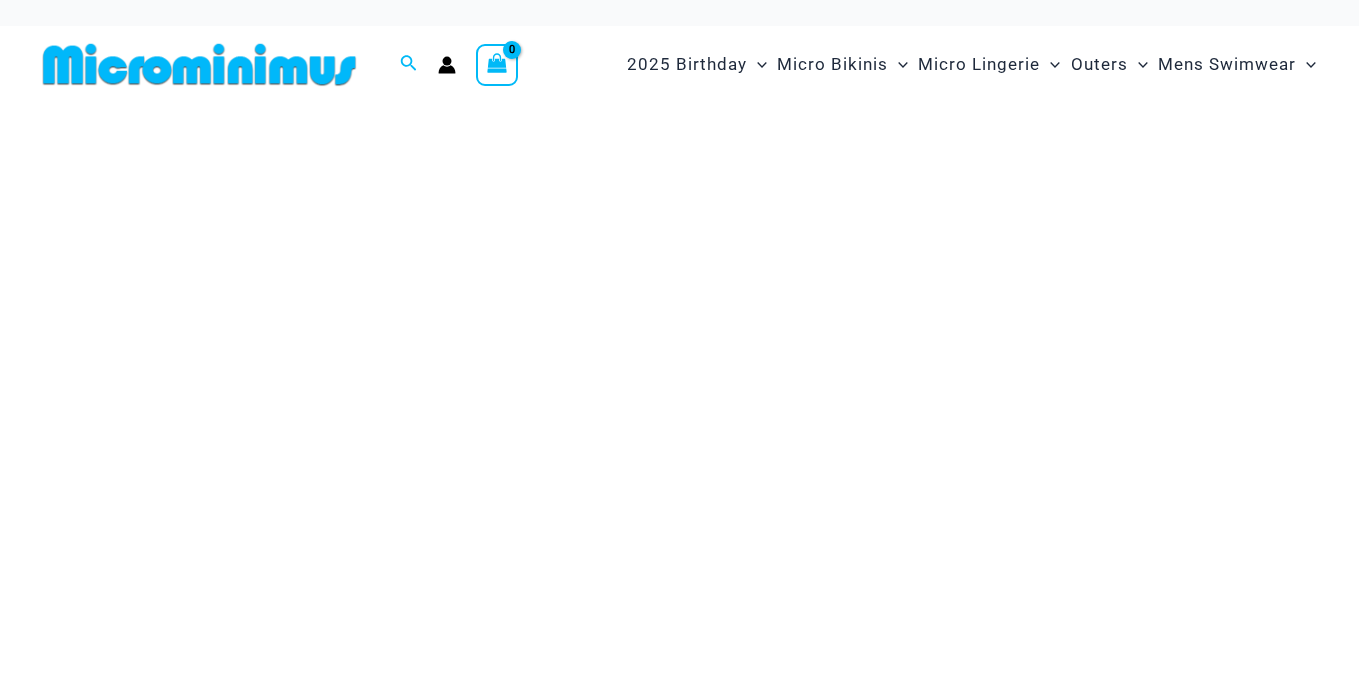 scroll, scrollTop: 0, scrollLeft: 0, axis: both 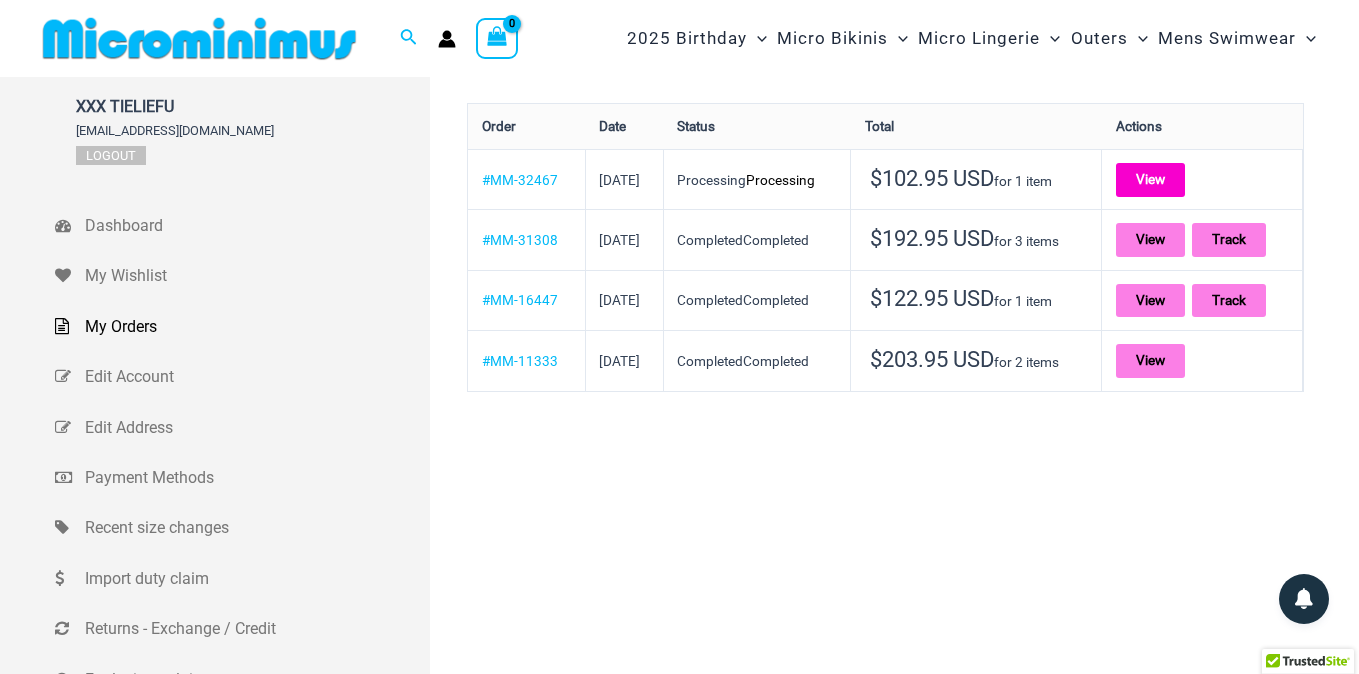 click on "View" at bounding box center [1150, 180] 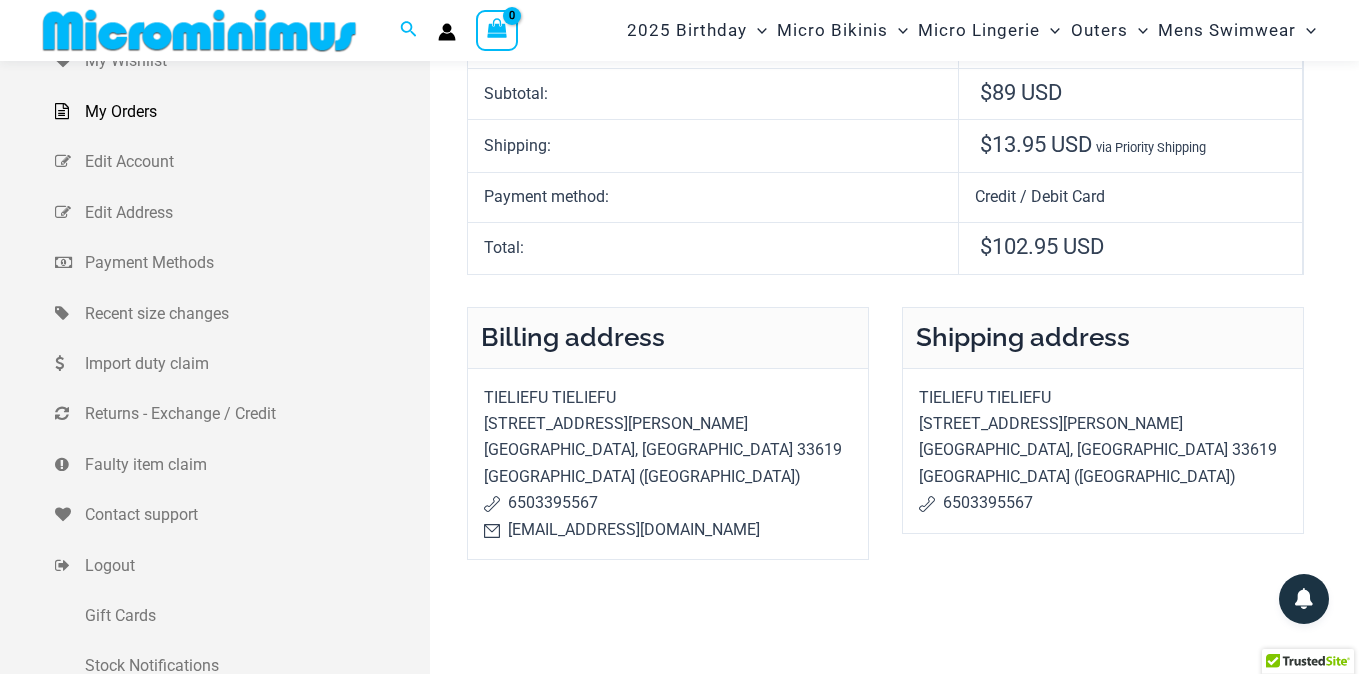 scroll, scrollTop: 34, scrollLeft: 0, axis: vertical 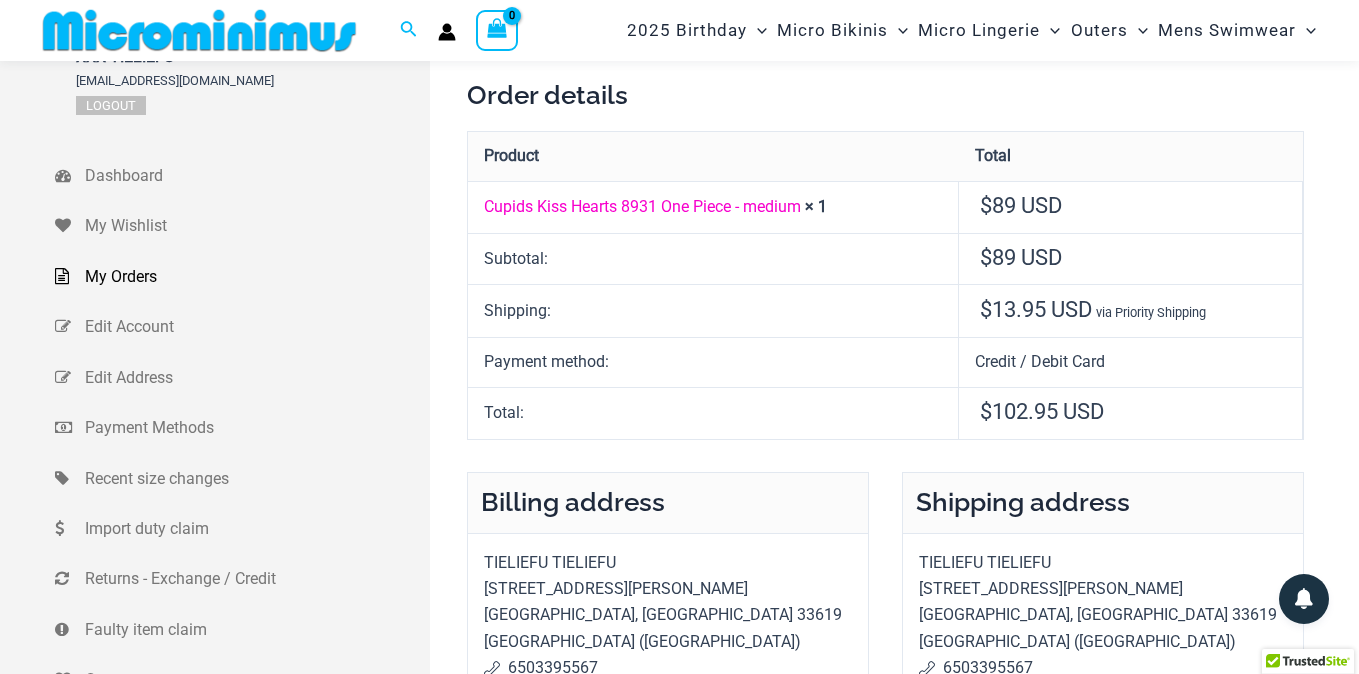 click on "Cupids Kiss Hearts 8931 One Piece - medium" at bounding box center (642, 206) 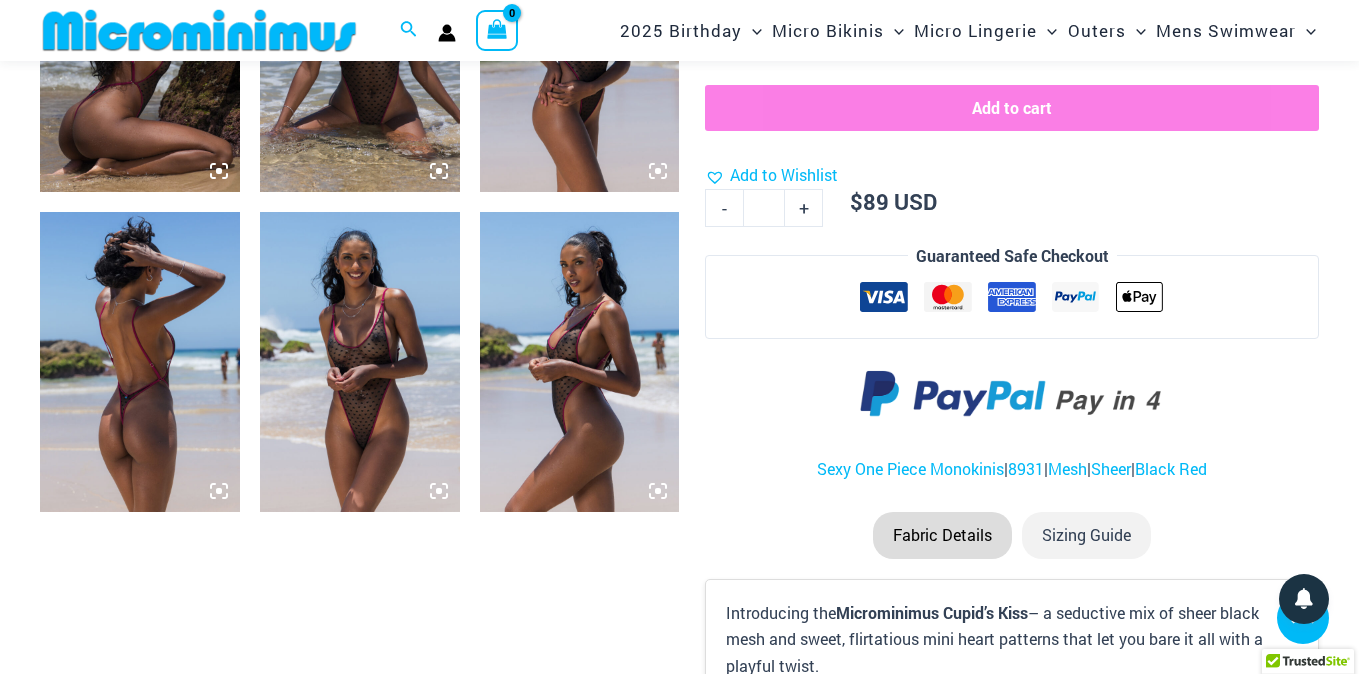 scroll, scrollTop: 1321, scrollLeft: 0, axis: vertical 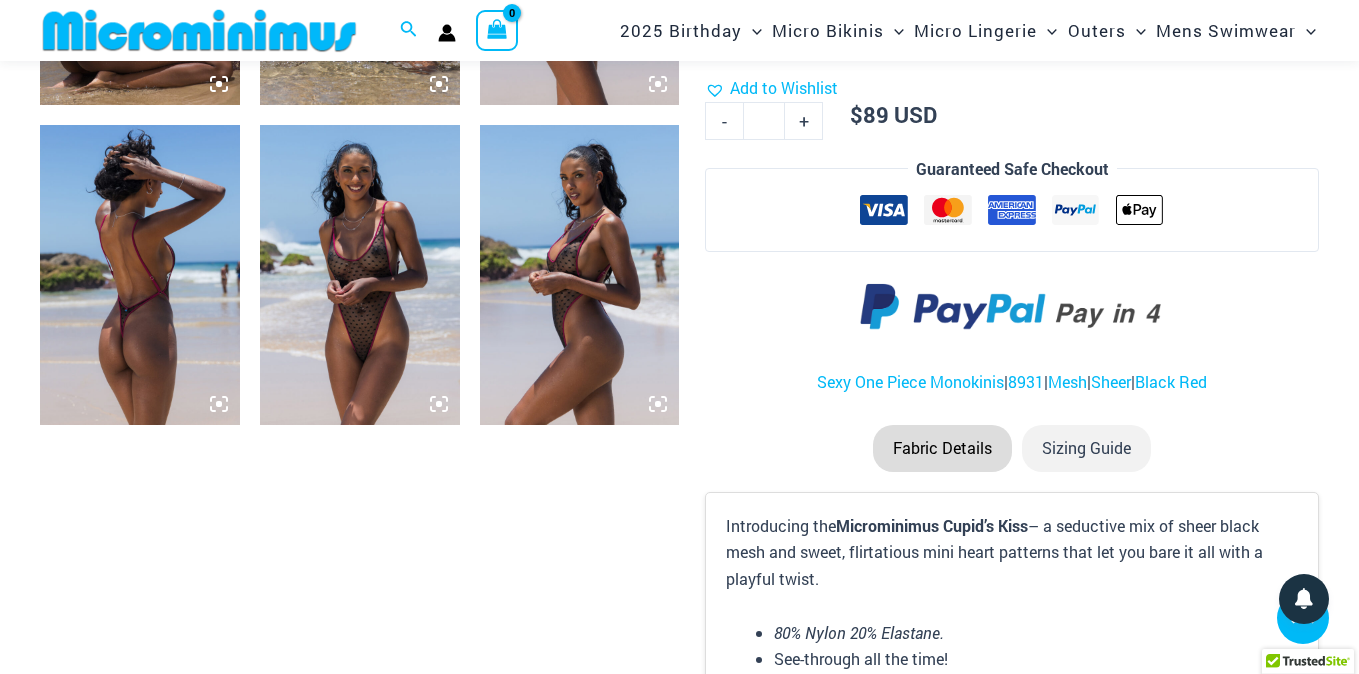 click at bounding box center [580, 275] 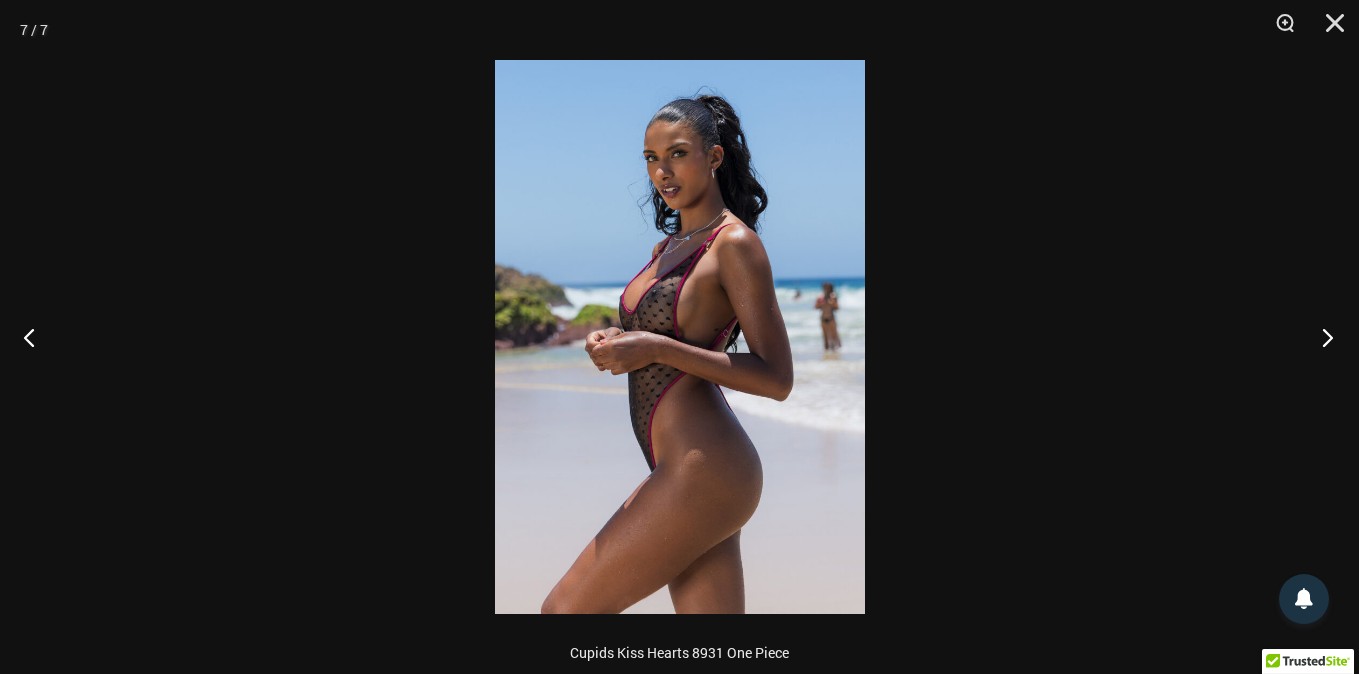 click at bounding box center (1321, 337) 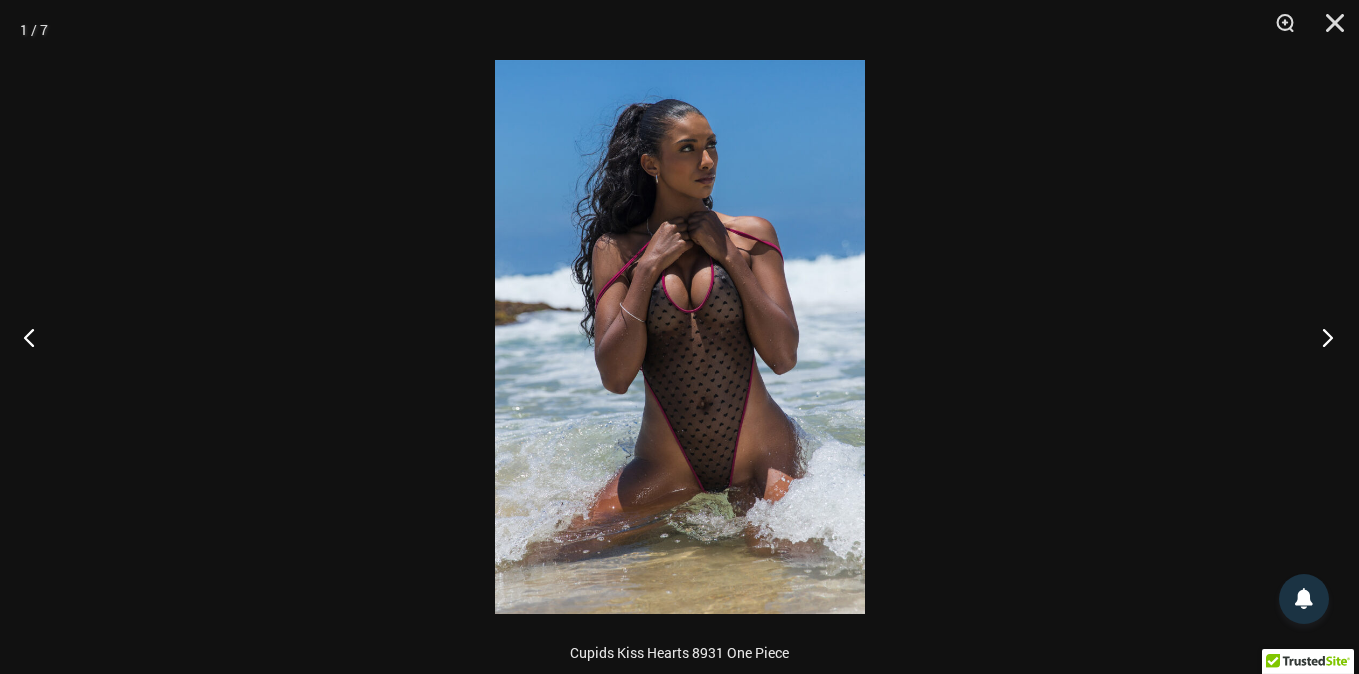 click at bounding box center (1321, 337) 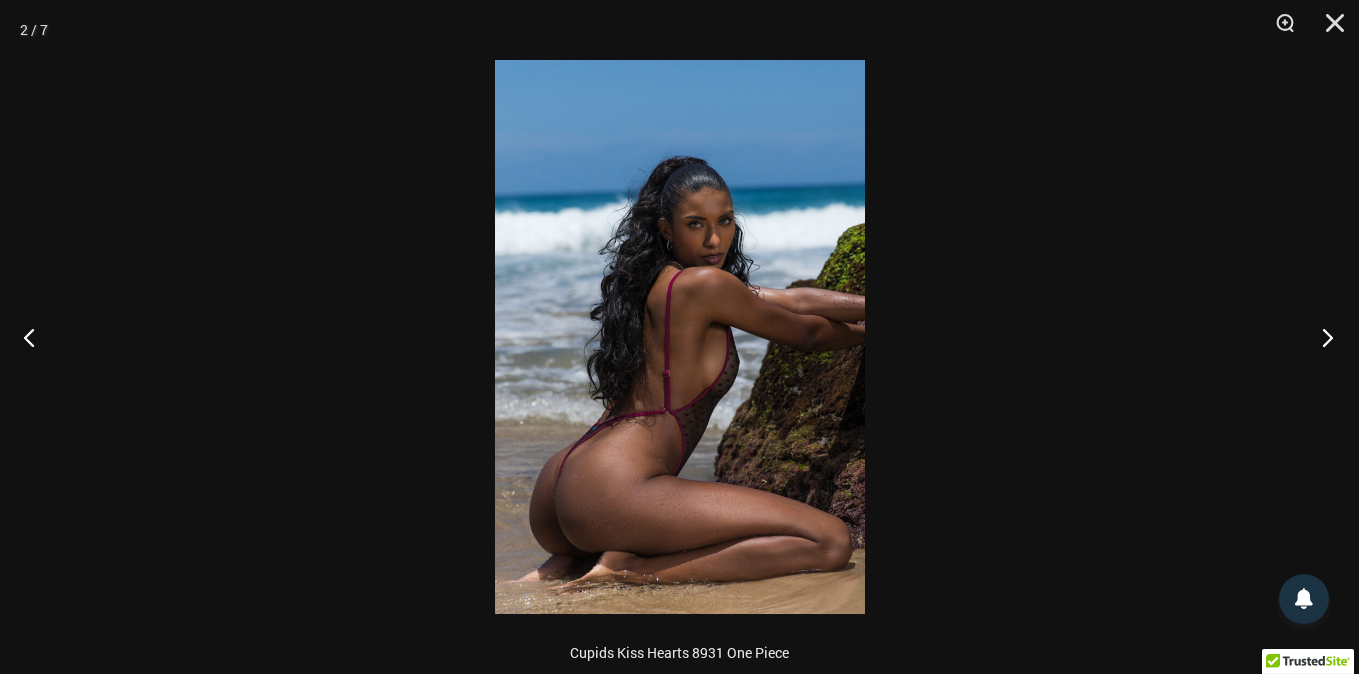 click at bounding box center [1321, 337] 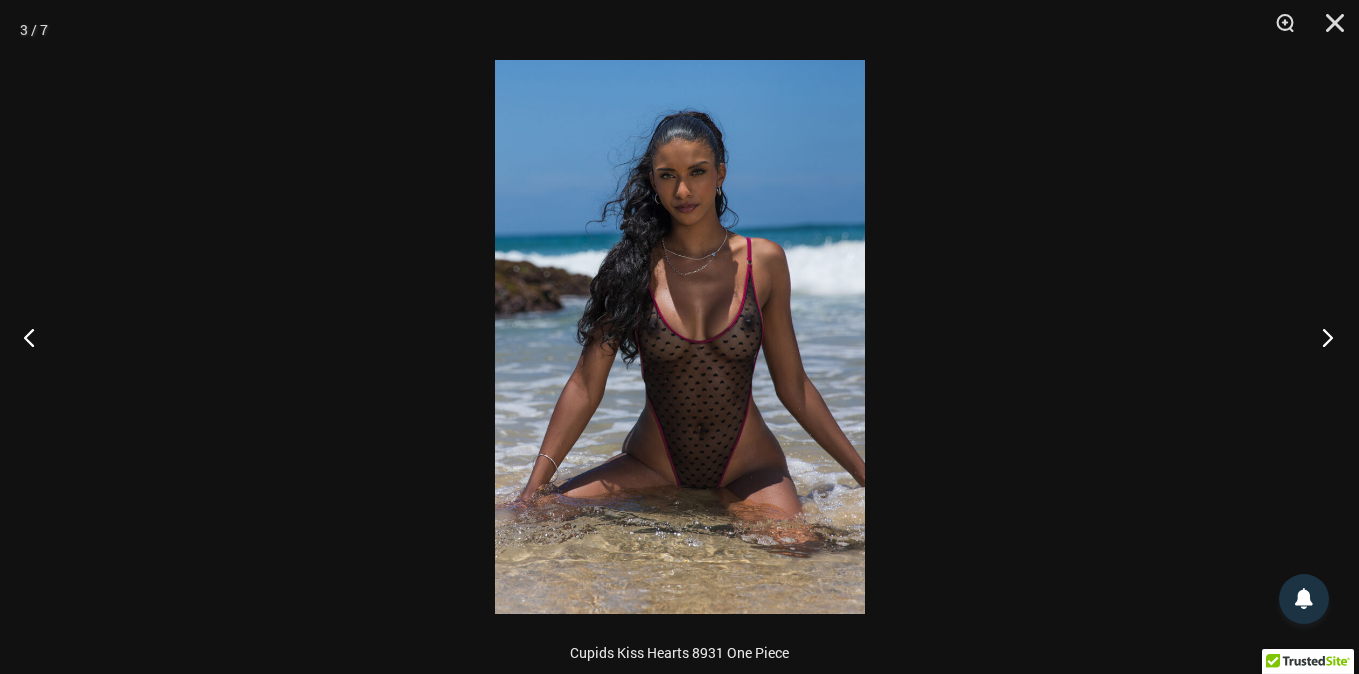 click at bounding box center [1321, 337] 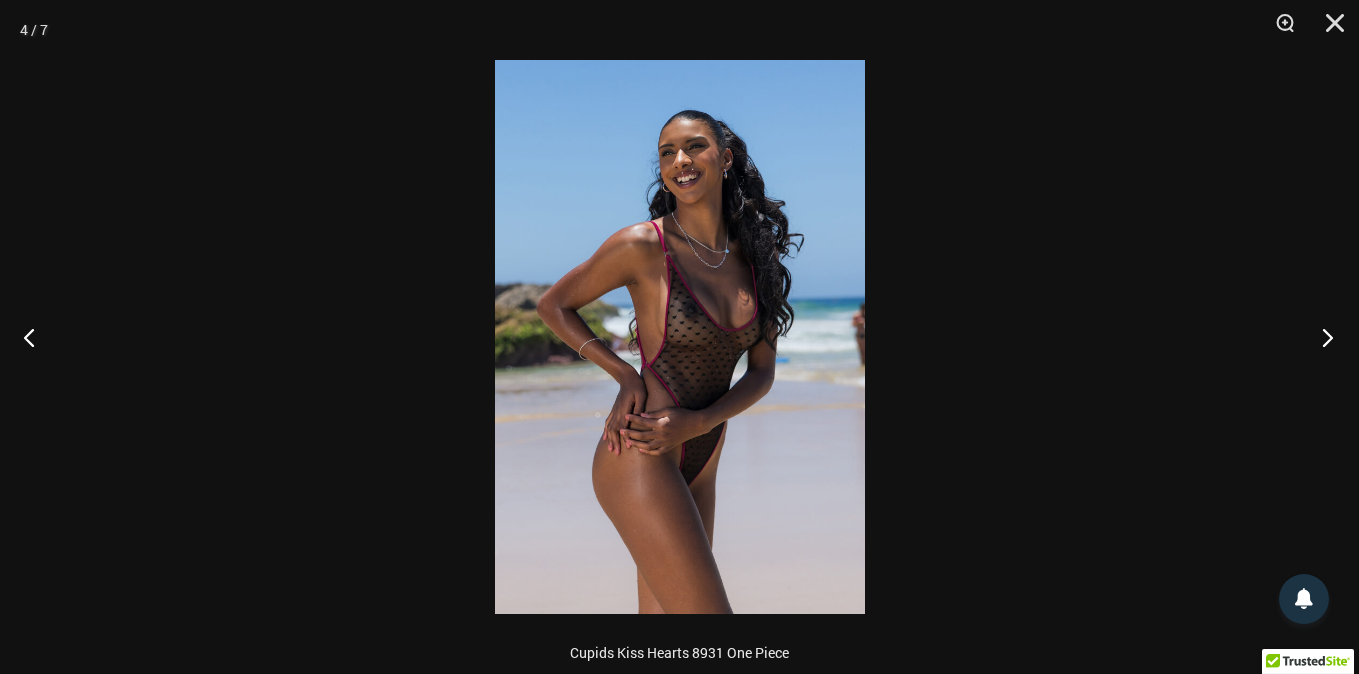 click at bounding box center (1321, 337) 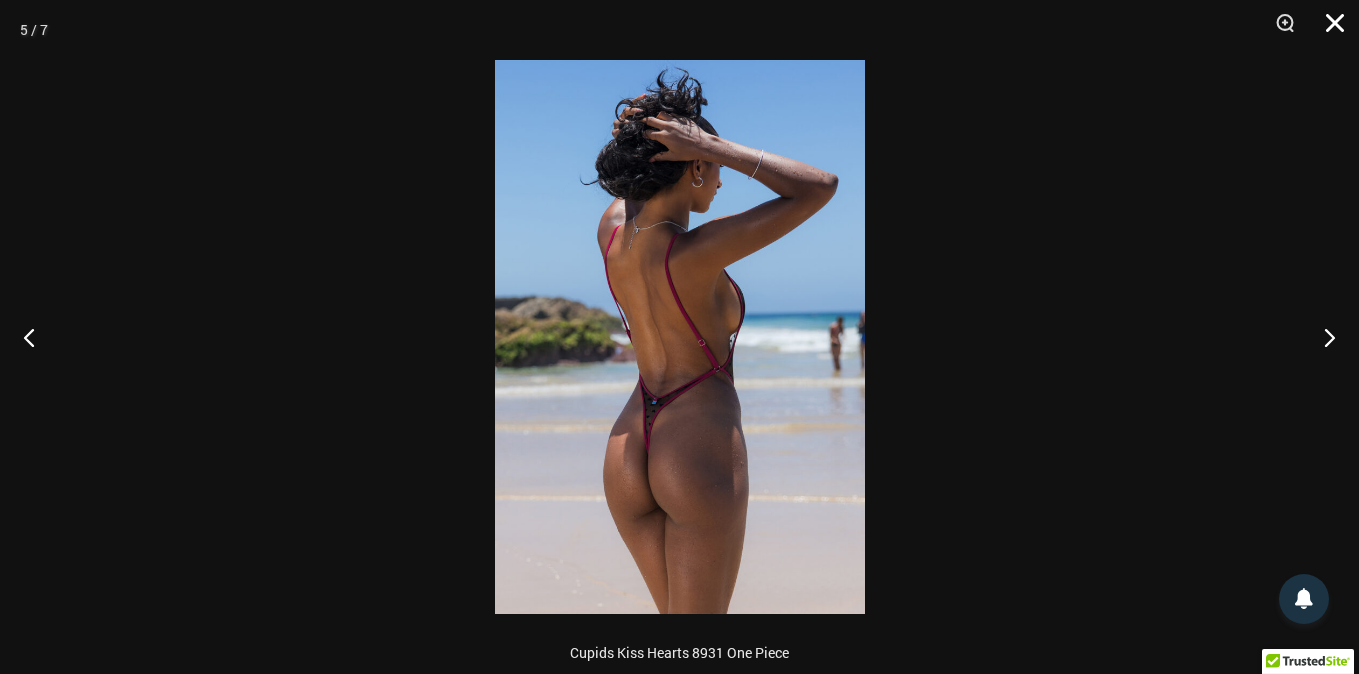 click at bounding box center [1328, 30] 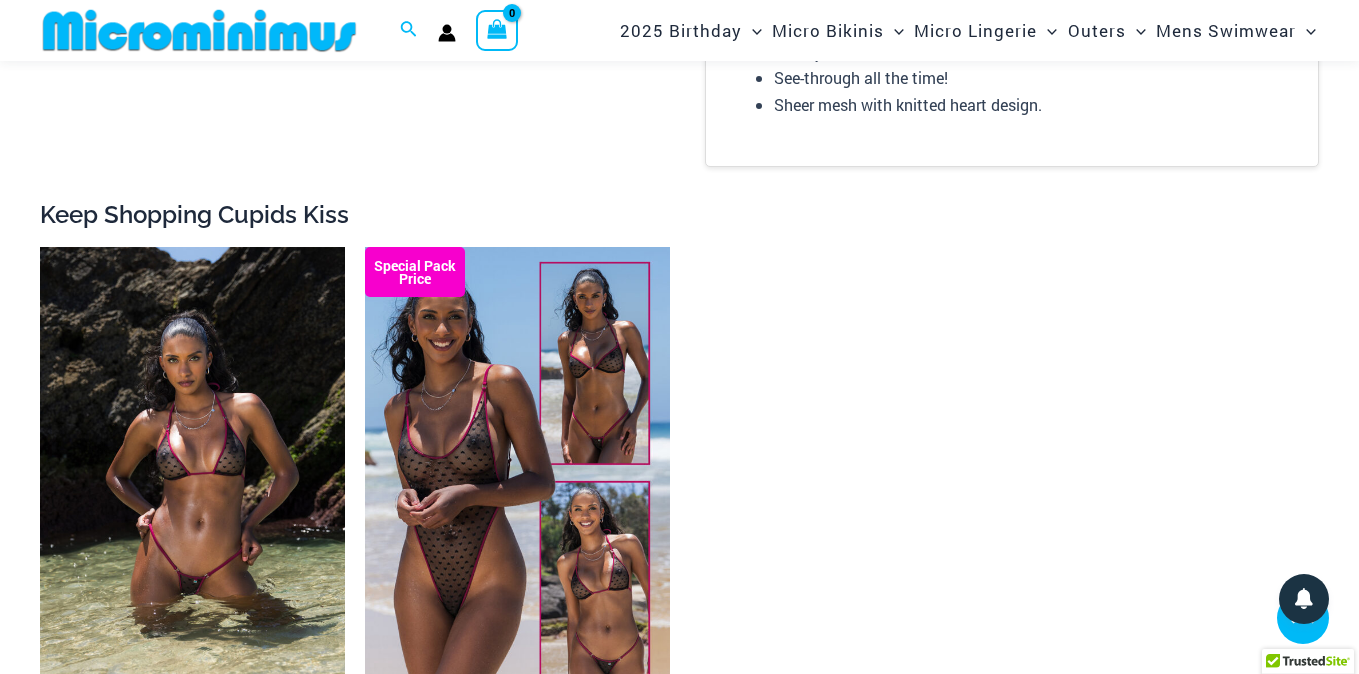 scroll, scrollTop: 1983, scrollLeft: 0, axis: vertical 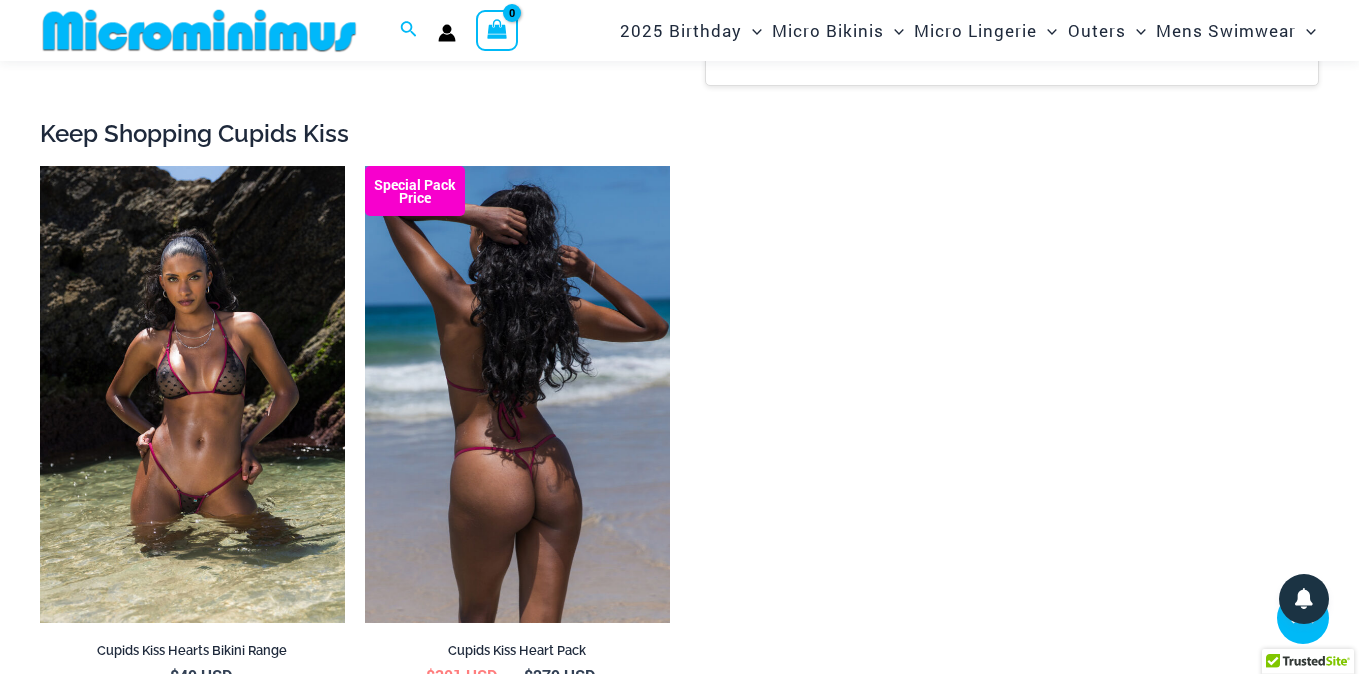 click at bounding box center (517, 394) 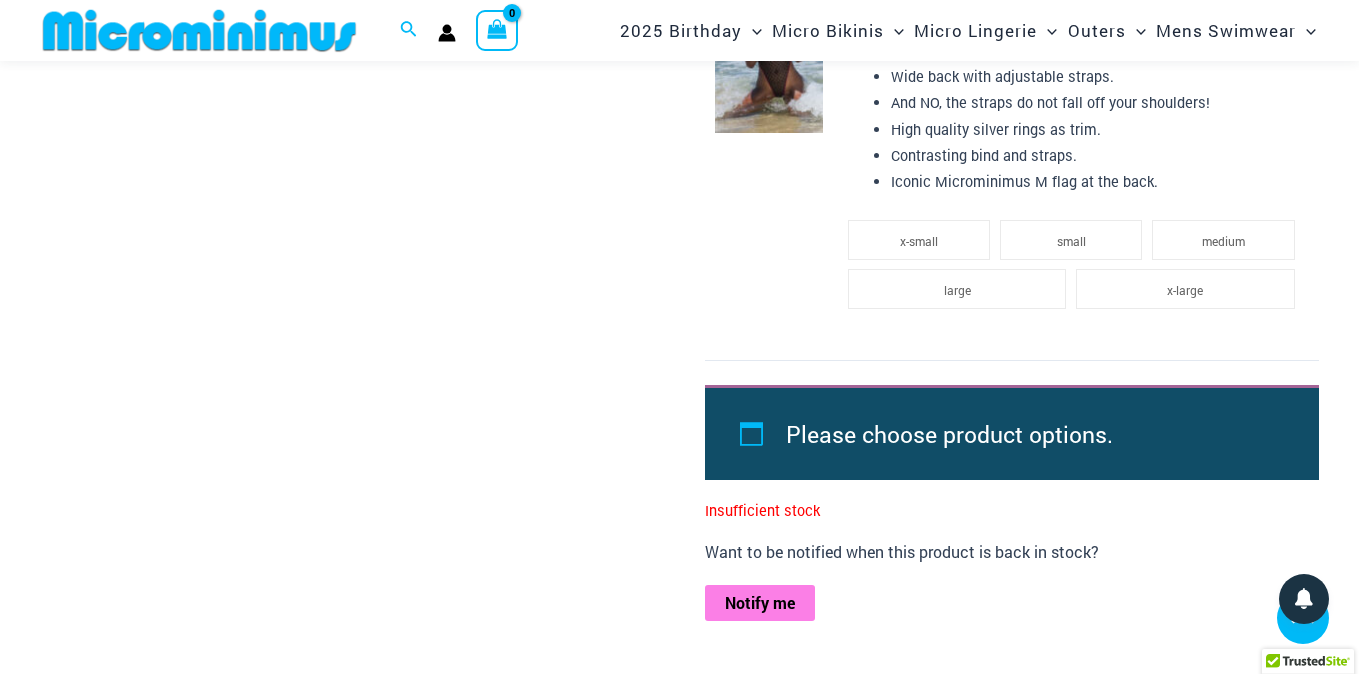 scroll, scrollTop: 2419, scrollLeft: 0, axis: vertical 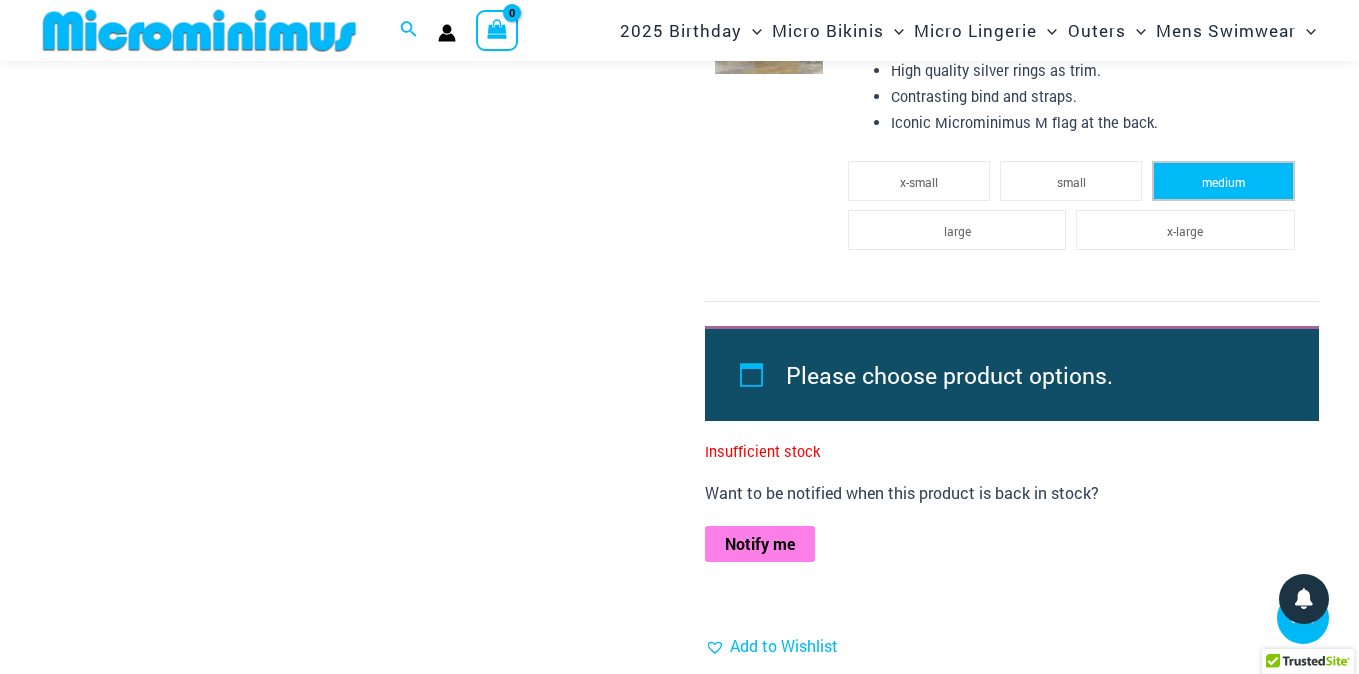 click on "medium" 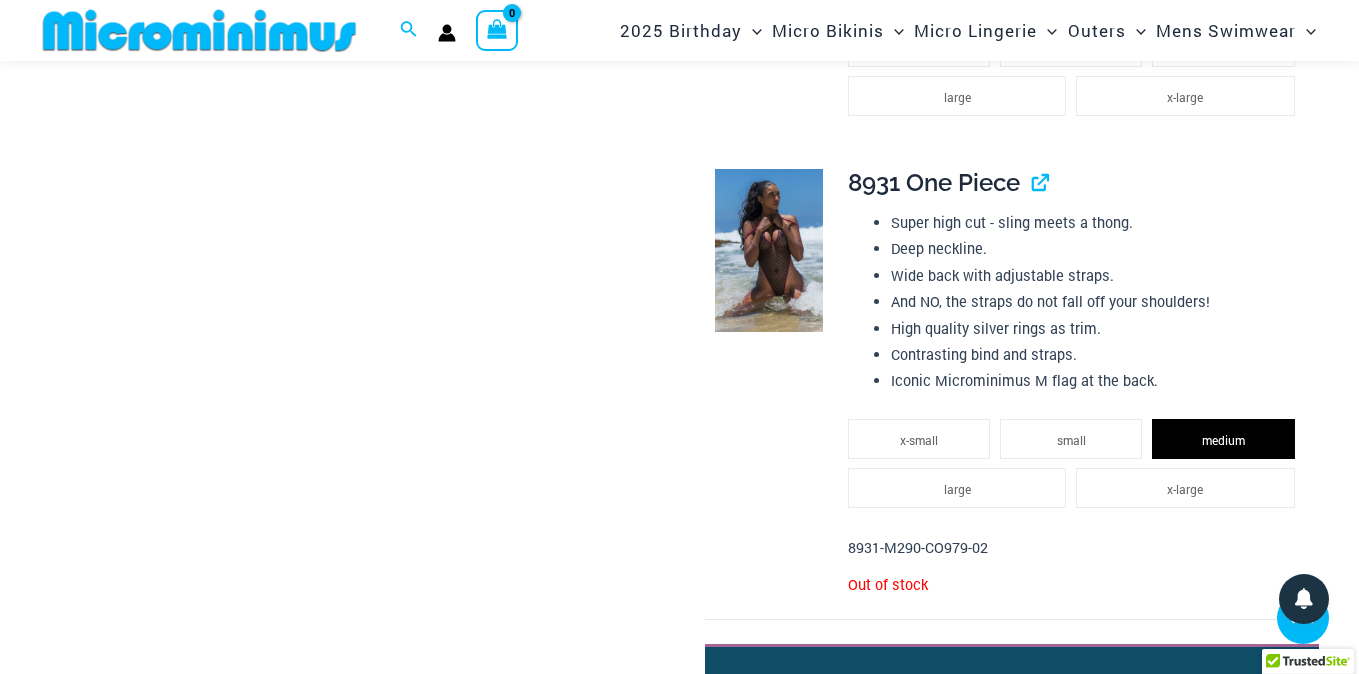 scroll, scrollTop: 1862, scrollLeft: 0, axis: vertical 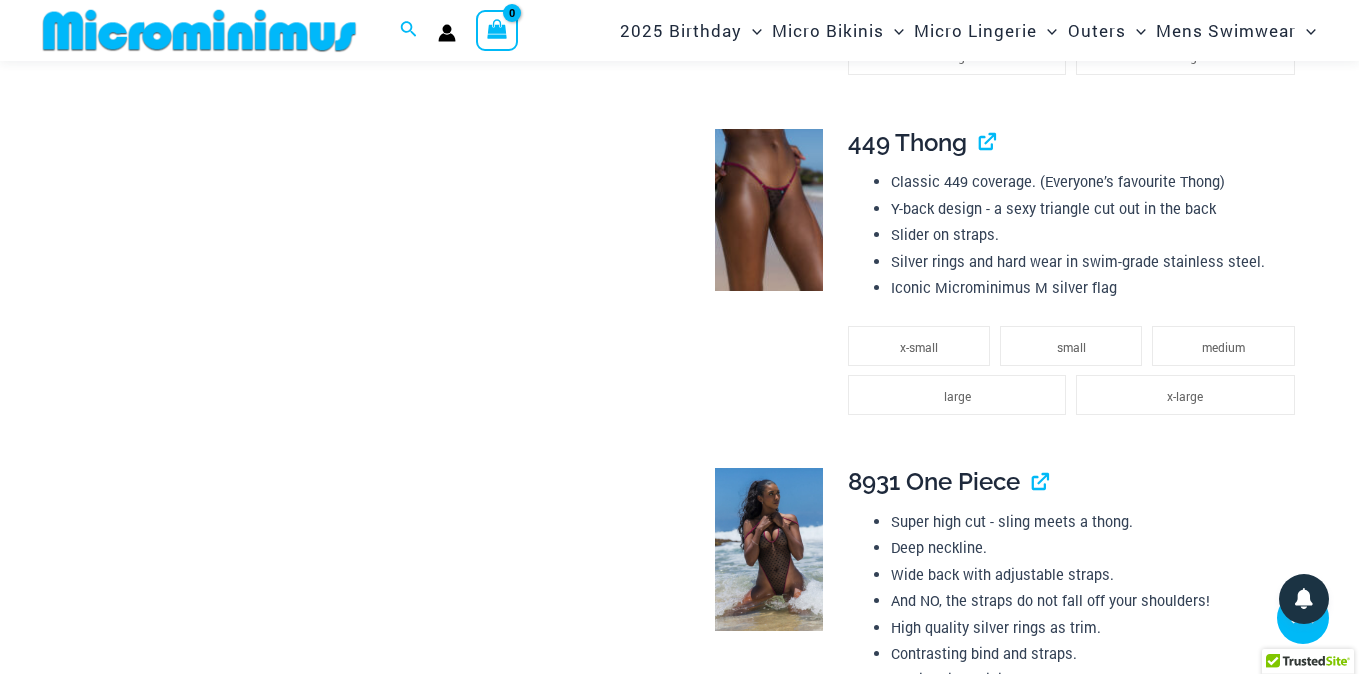 click on "8931 One Piece" at bounding box center (934, 481) 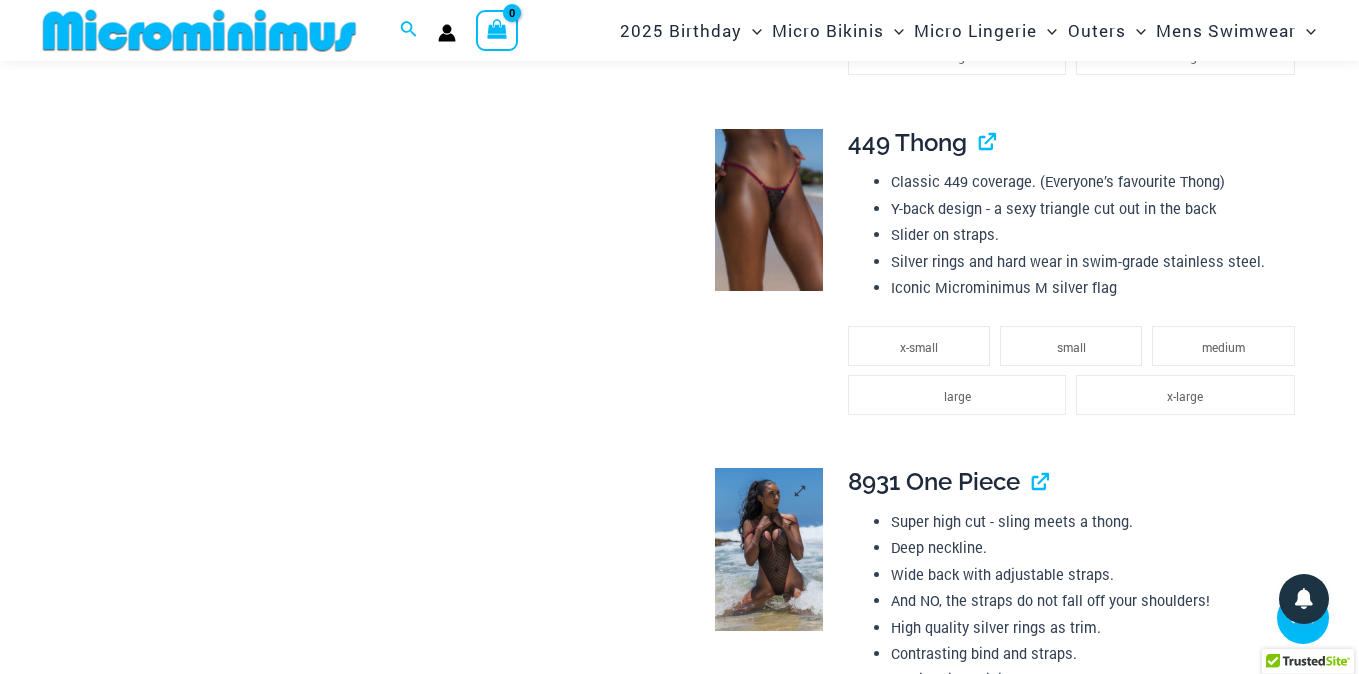 click at bounding box center (769, 549) 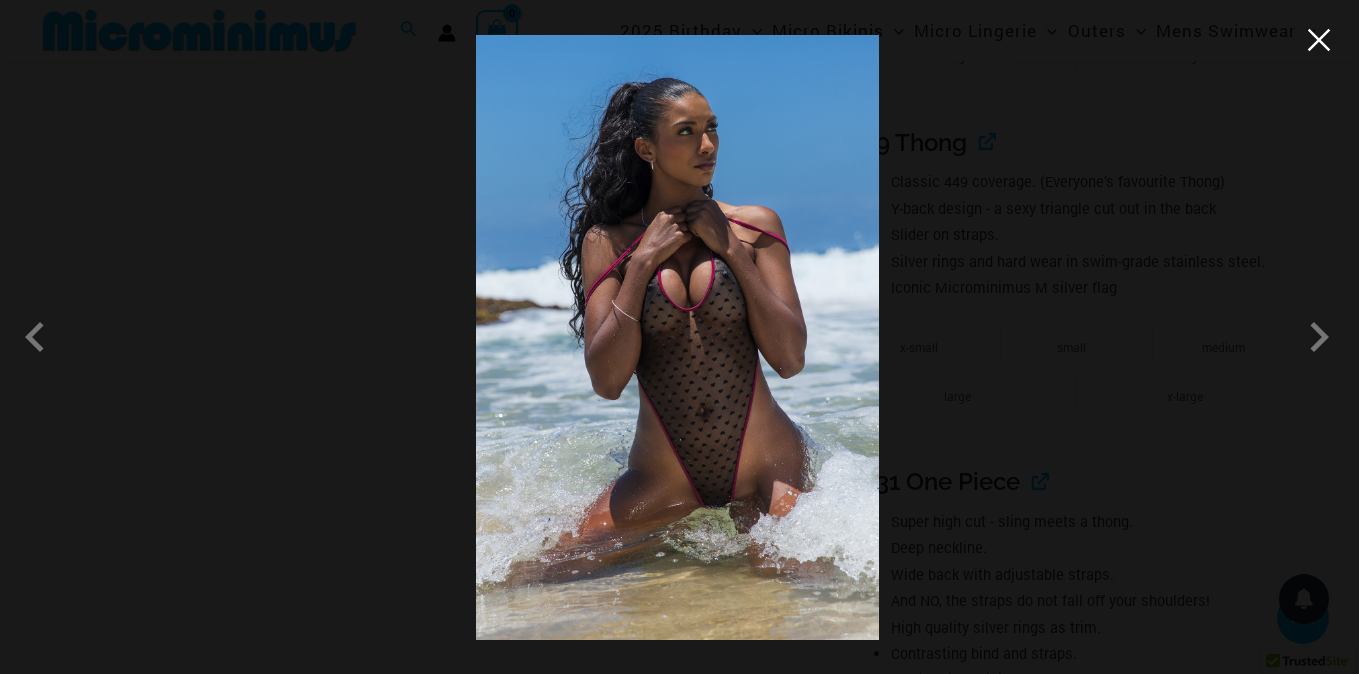 click at bounding box center [1319, 40] 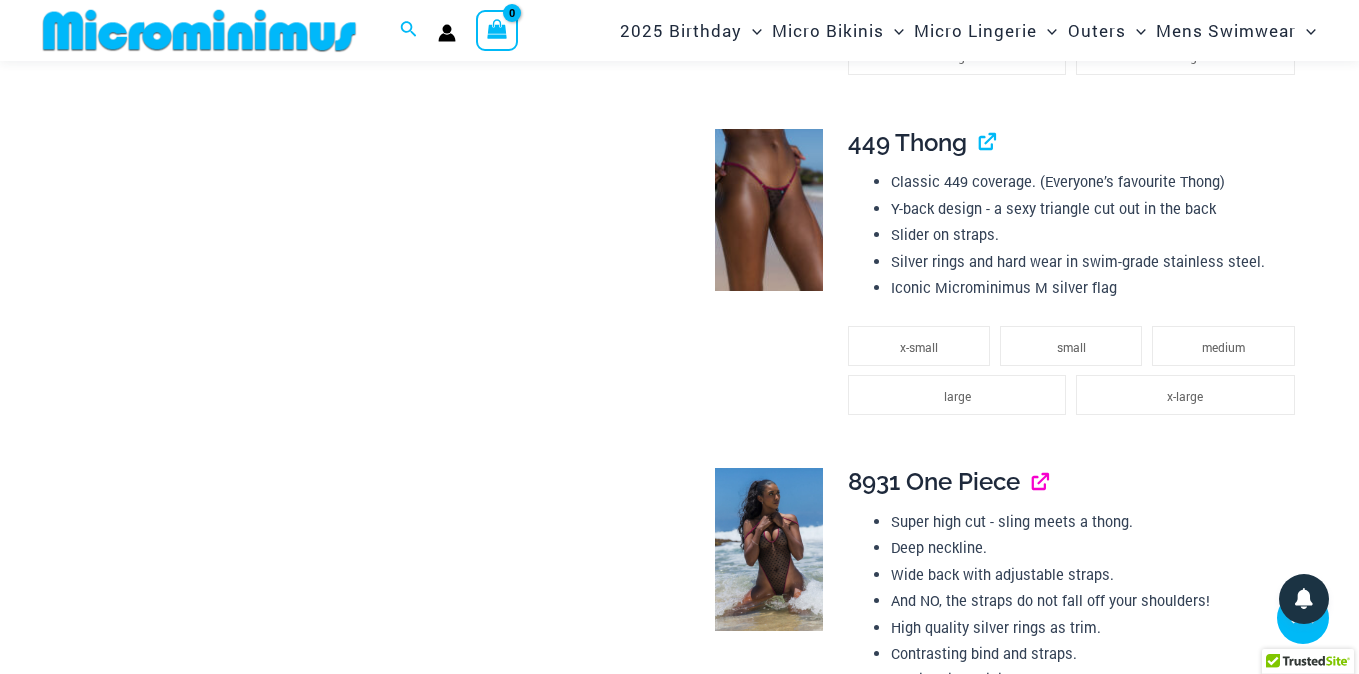click at bounding box center (1032, 481) 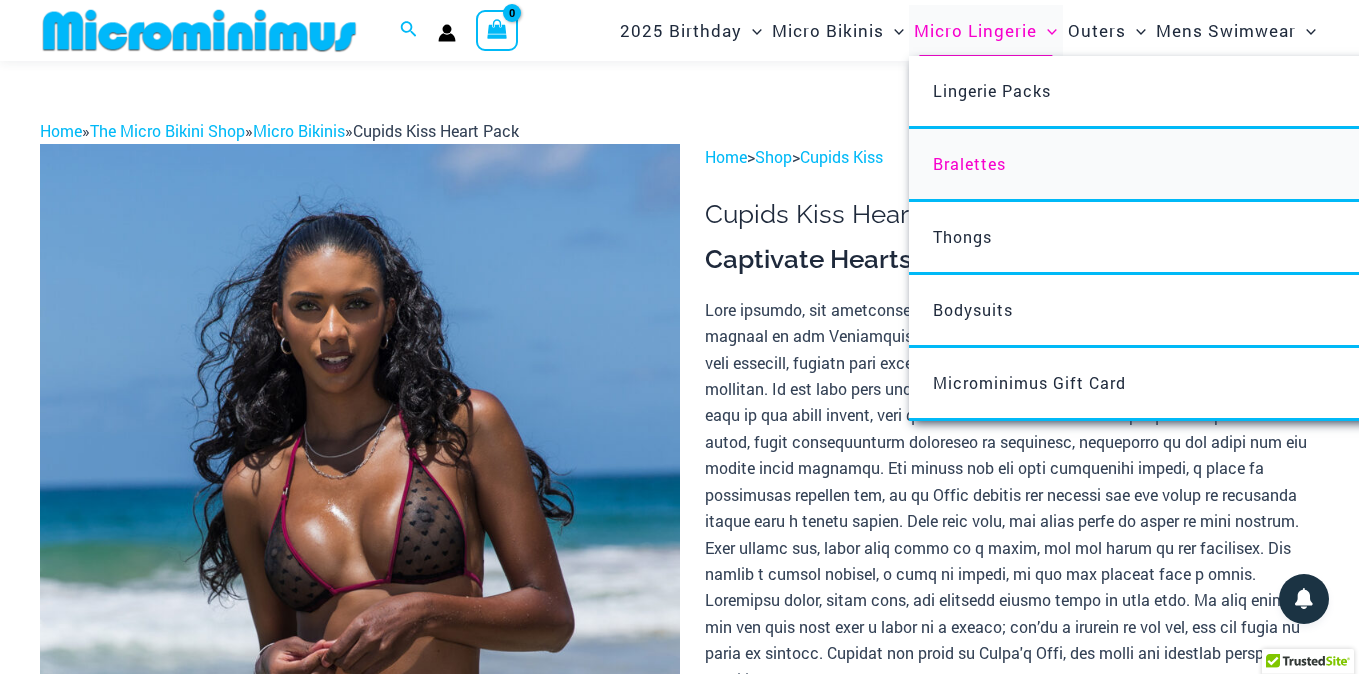 scroll, scrollTop: 0, scrollLeft: 0, axis: both 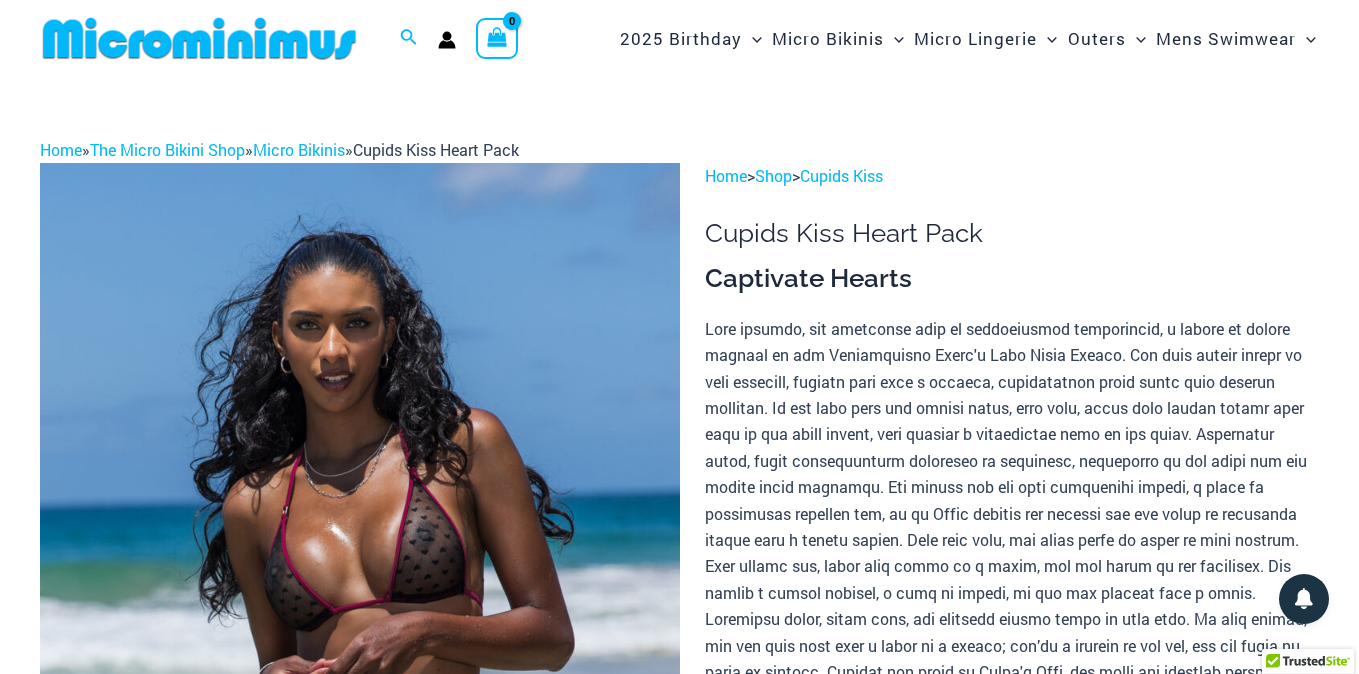 click at bounding box center [199, 38] 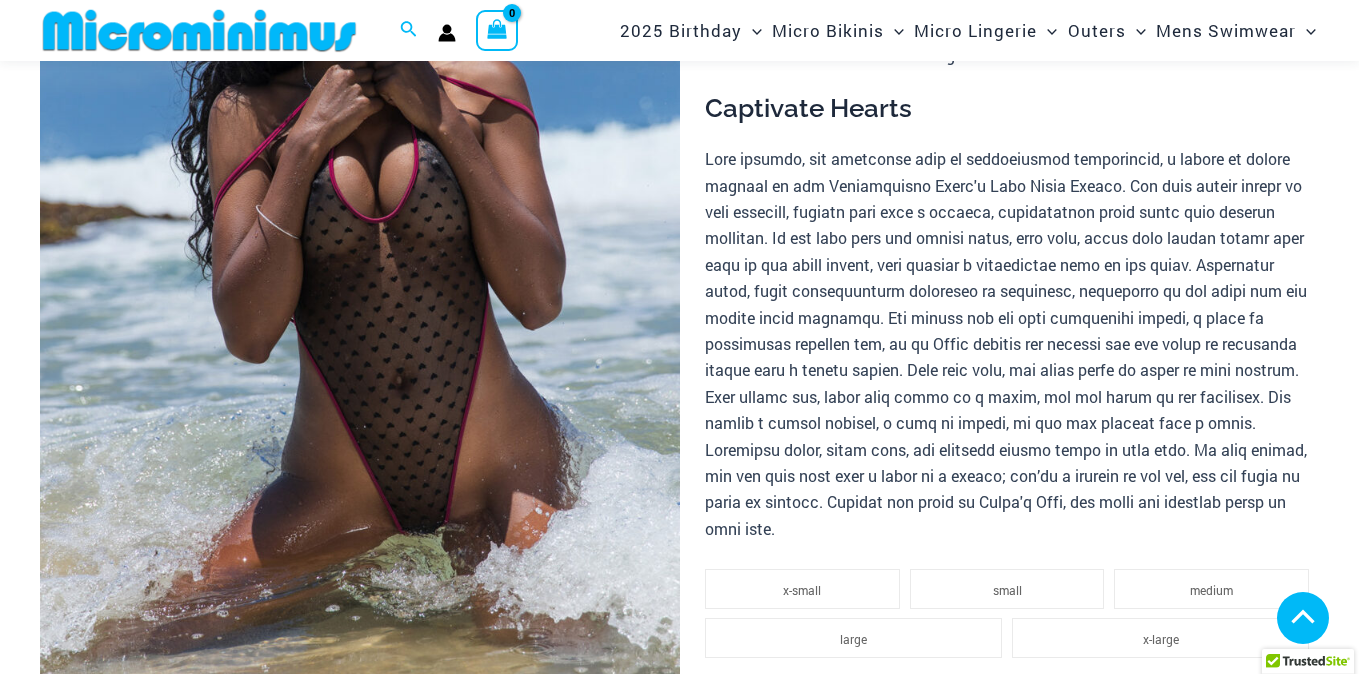 scroll, scrollTop: 363, scrollLeft: 0, axis: vertical 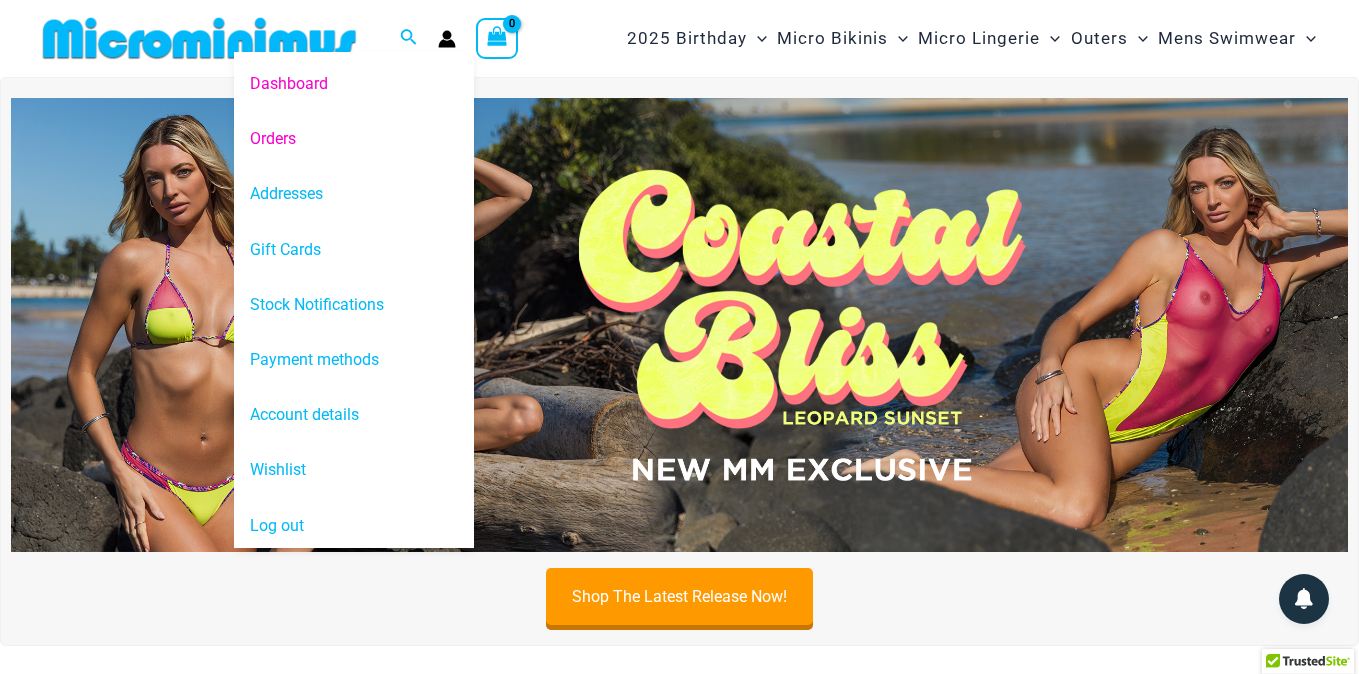 click on "Orders" at bounding box center [354, 139] 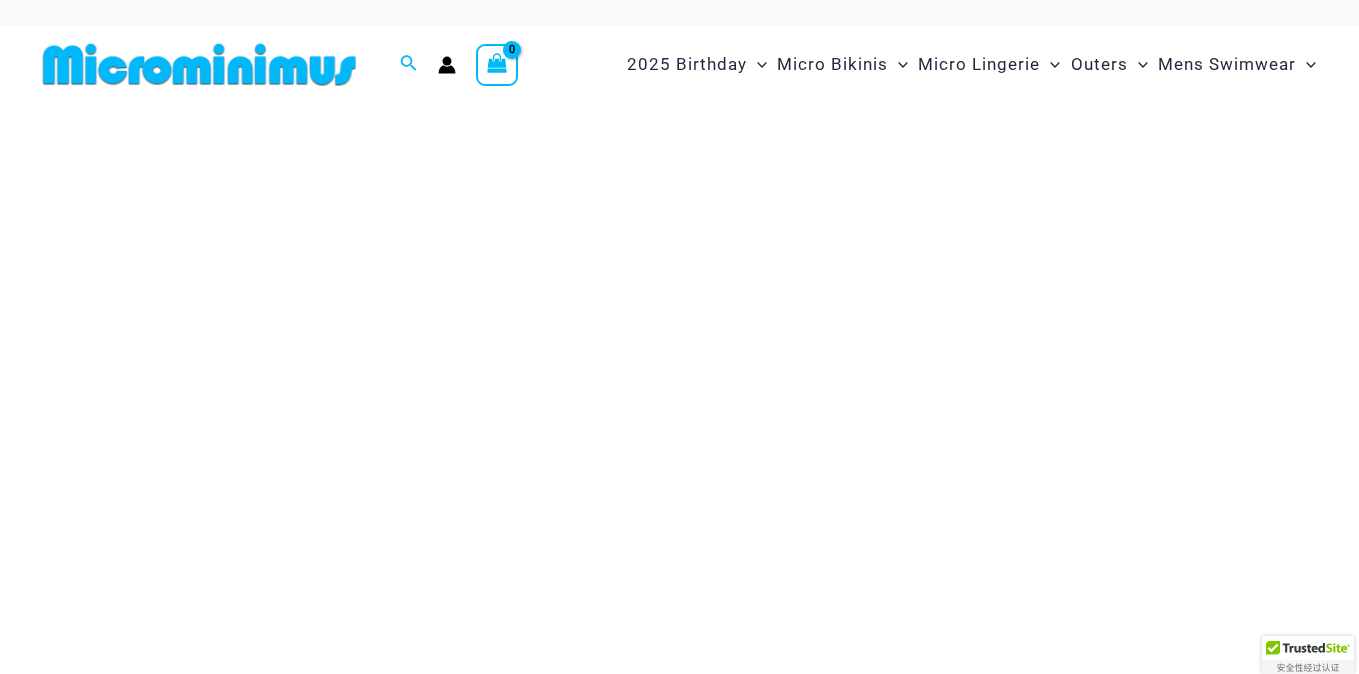 scroll, scrollTop: 0, scrollLeft: 0, axis: both 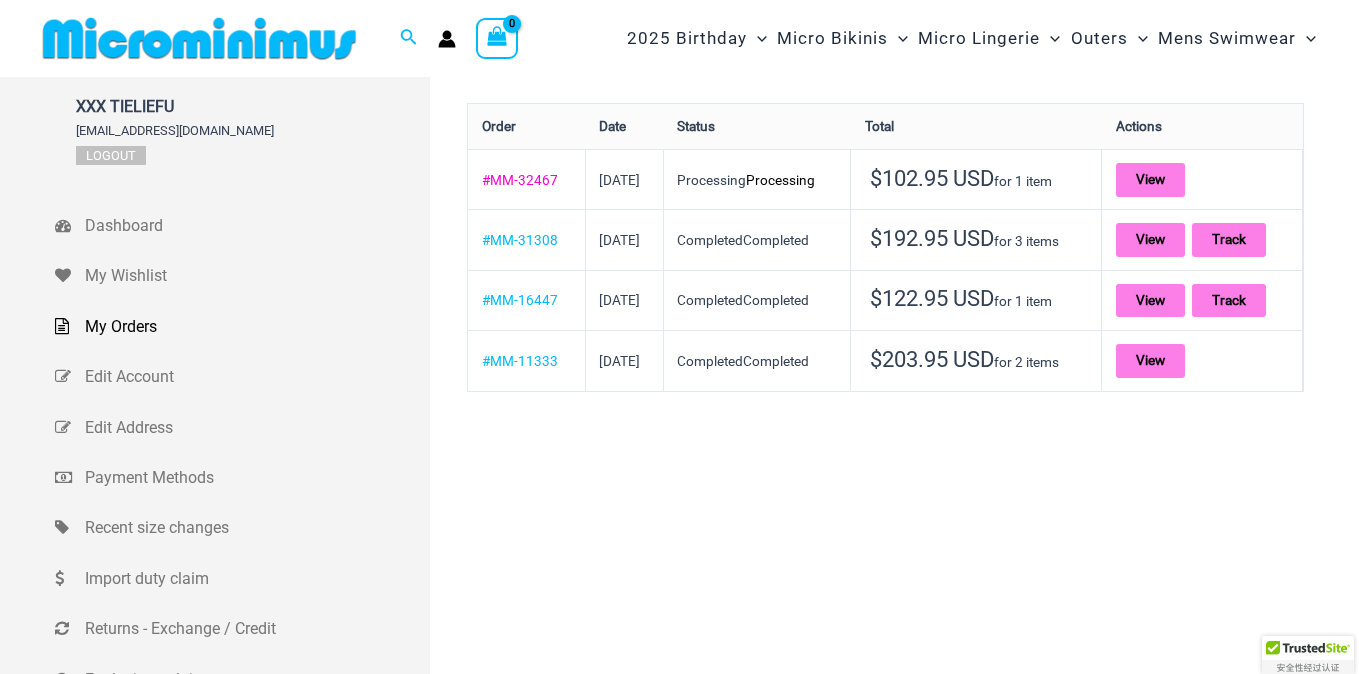 click on "#MM-32467" at bounding box center (520, 180) 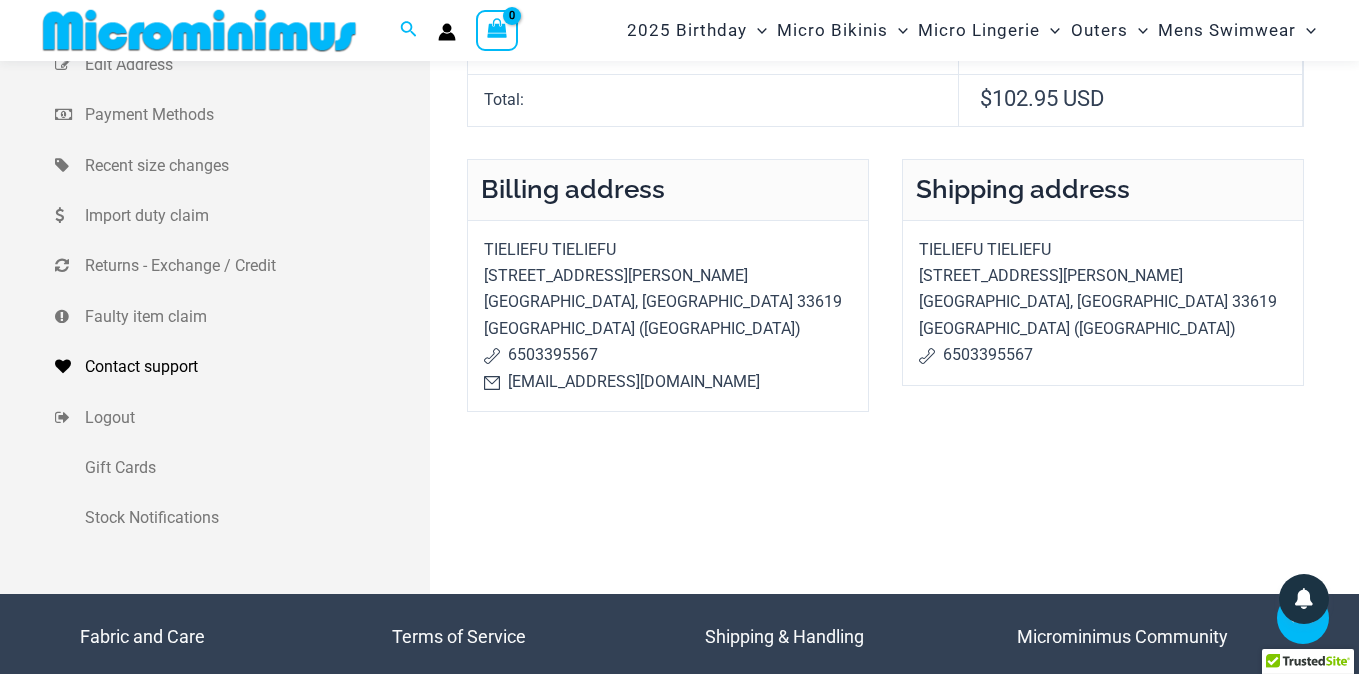 scroll, scrollTop: 348, scrollLeft: 0, axis: vertical 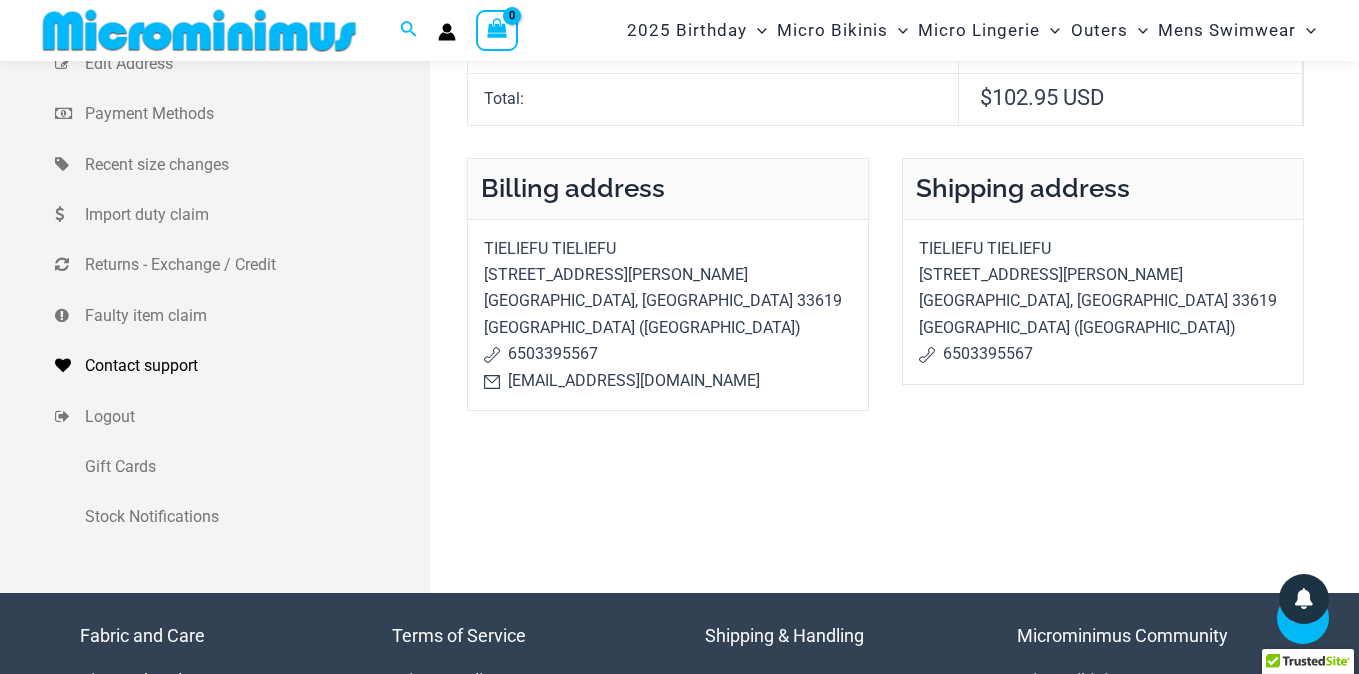 click on "Contact support" at bounding box center (255, 366) 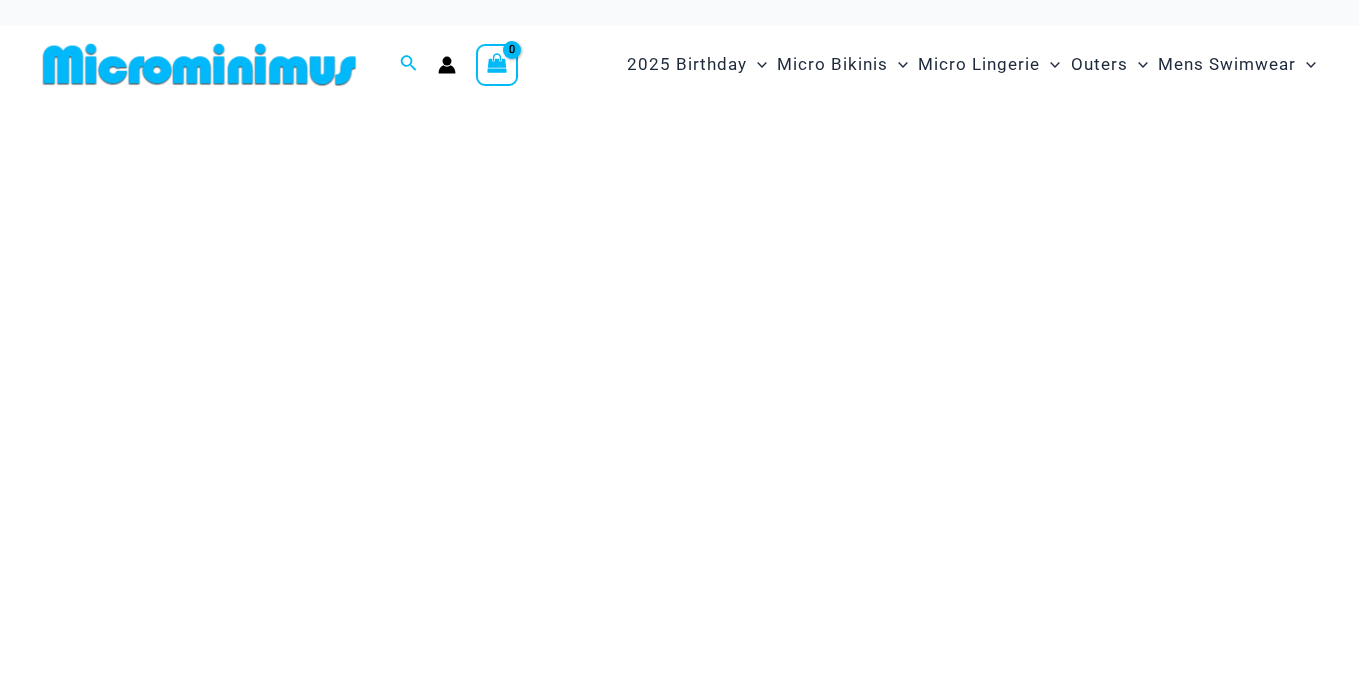 scroll, scrollTop: 0, scrollLeft: 0, axis: both 